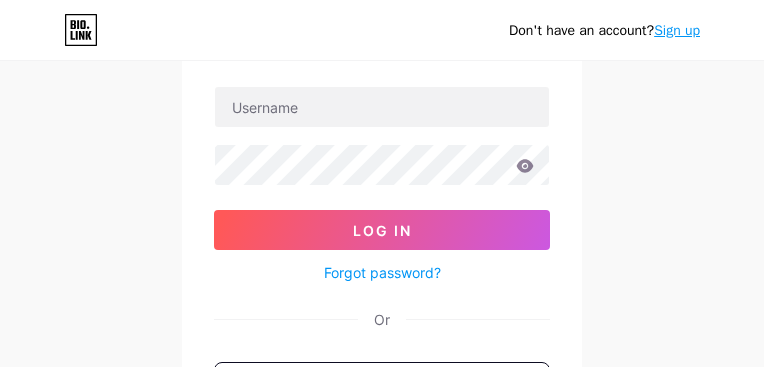 scroll, scrollTop: 100, scrollLeft: 0, axis: vertical 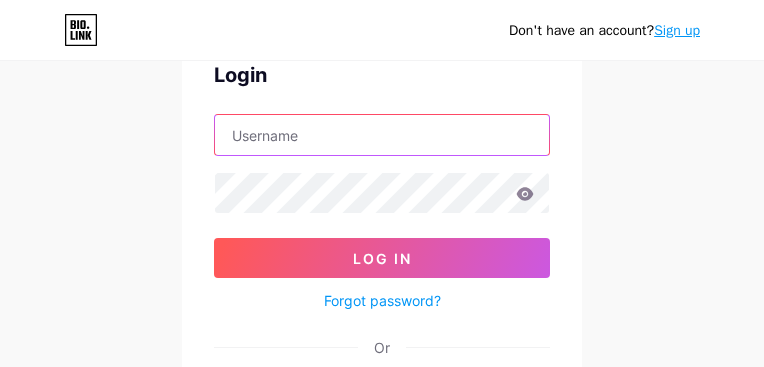 click at bounding box center (382, 135) 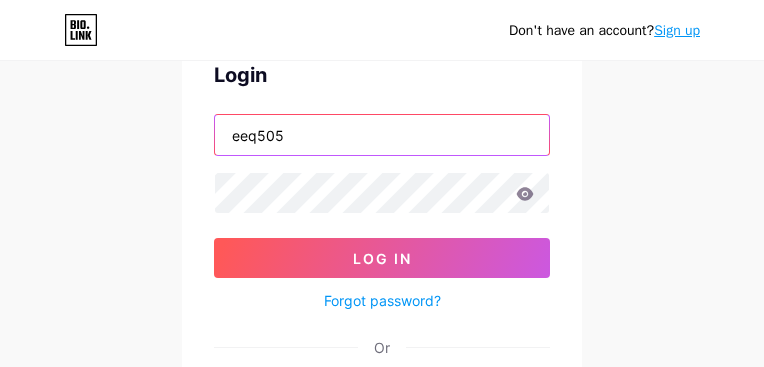 type on "eeq505" 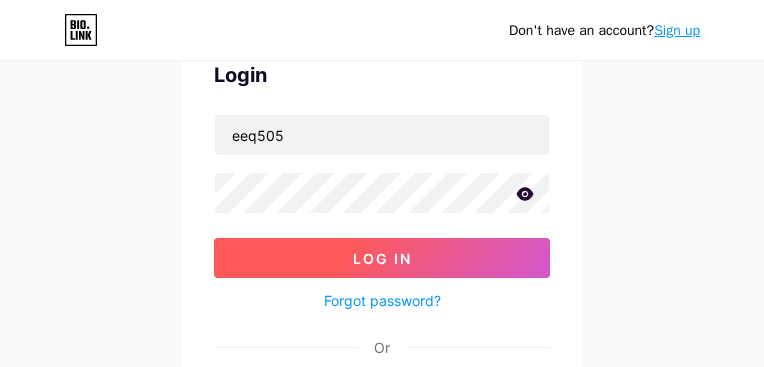 click on "Log In" at bounding box center (382, 258) 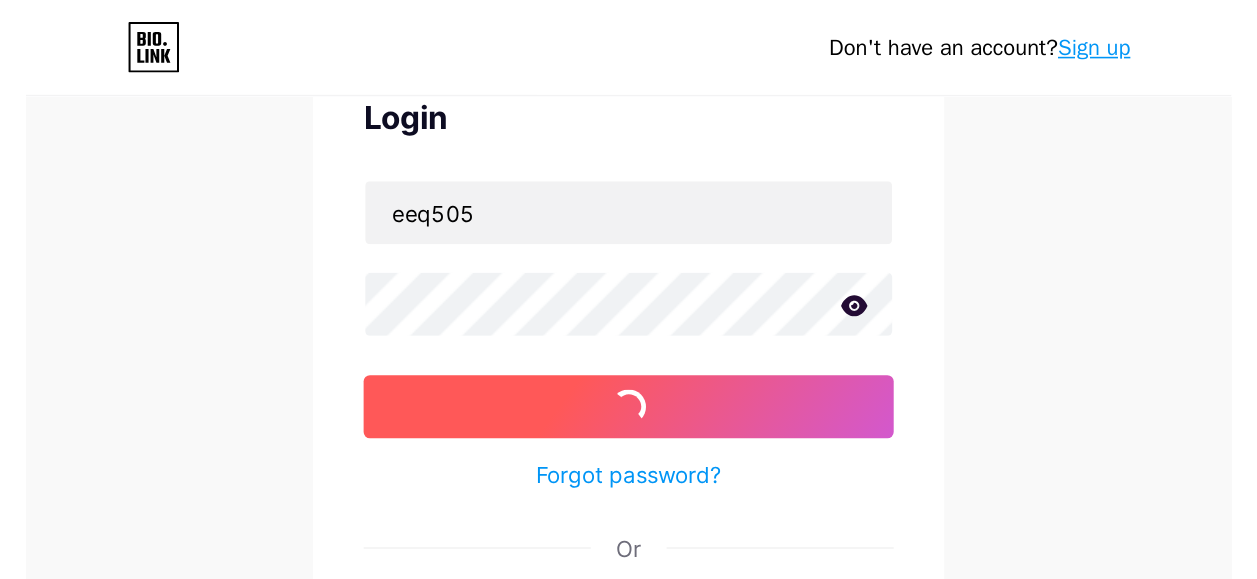scroll, scrollTop: 0, scrollLeft: 0, axis: both 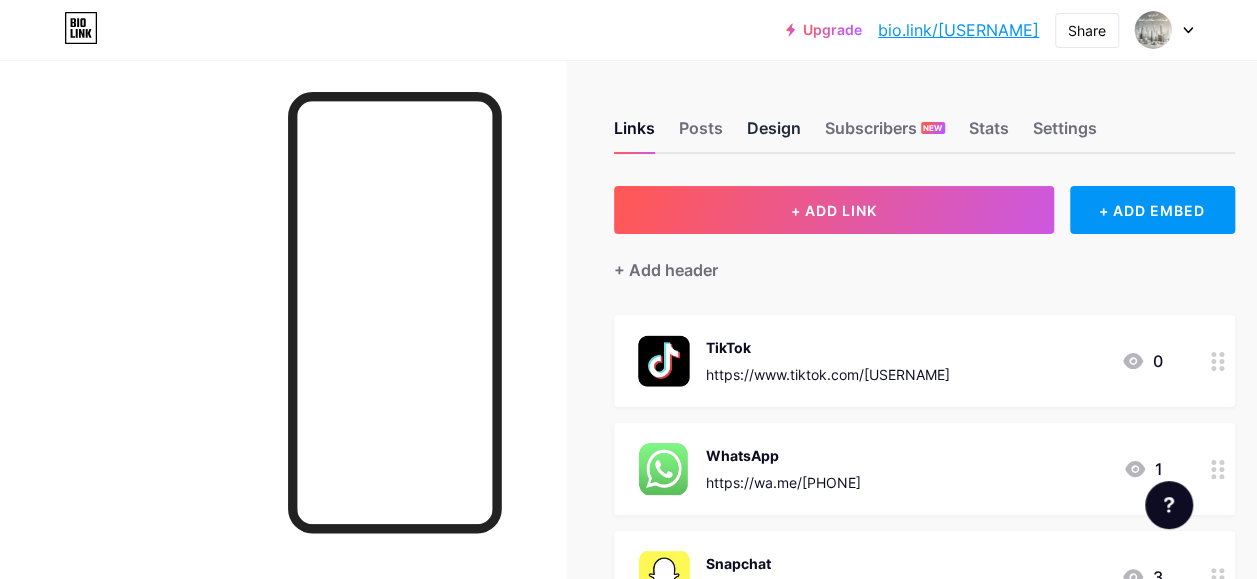 click on "Design" at bounding box center [774, 134] 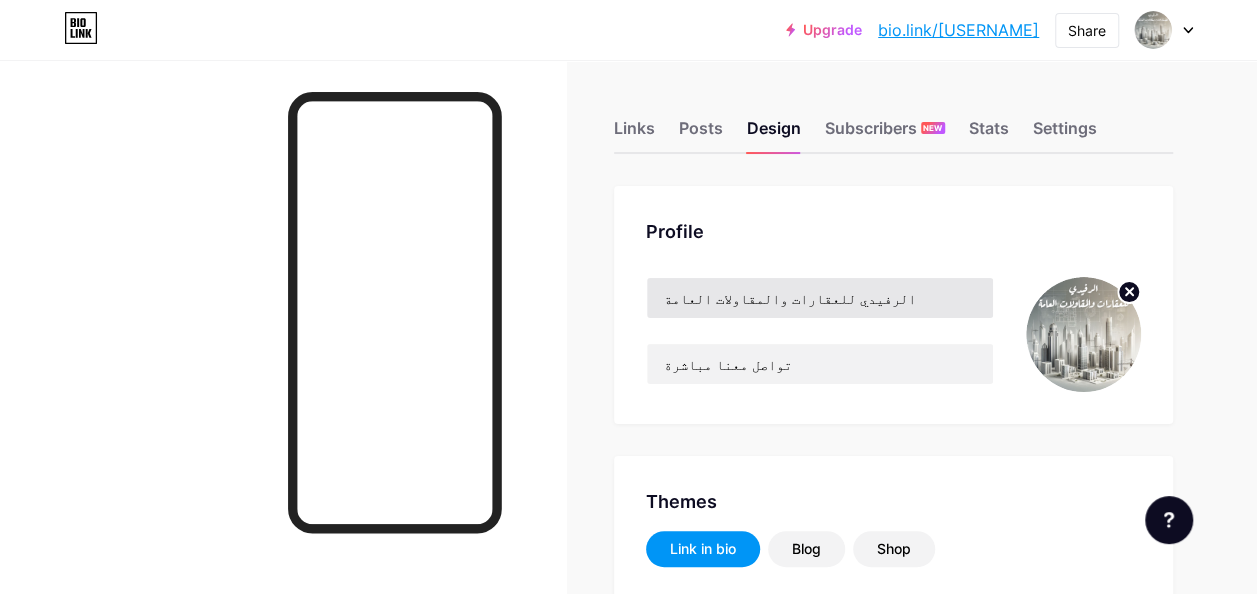 type on "#000000" 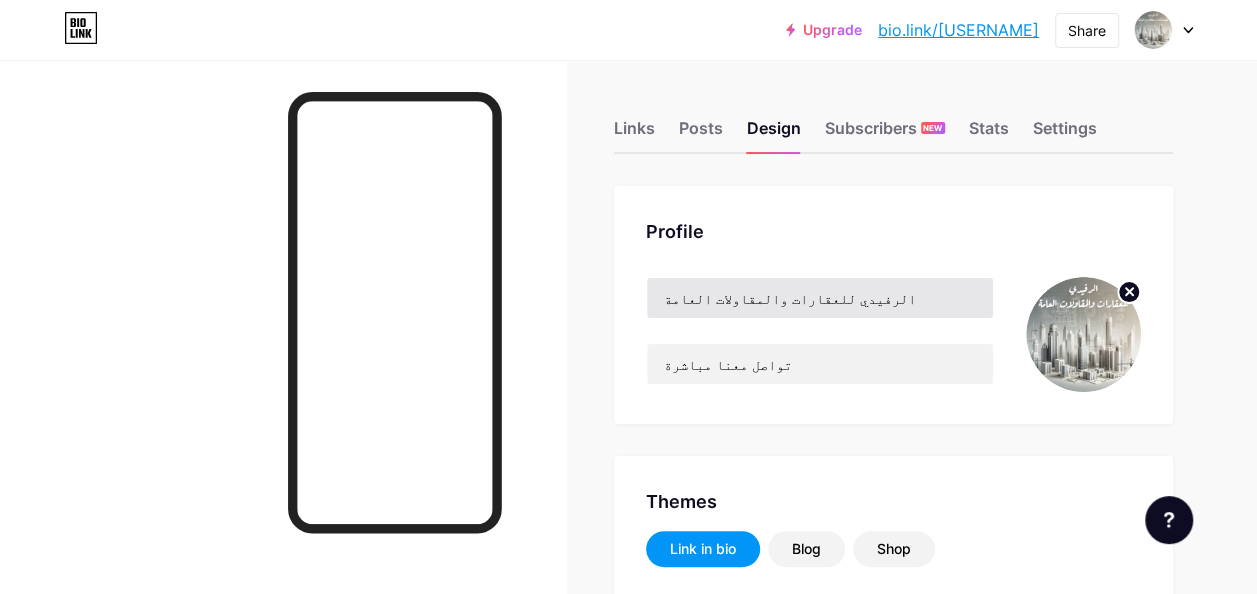 type on "#ffffff" 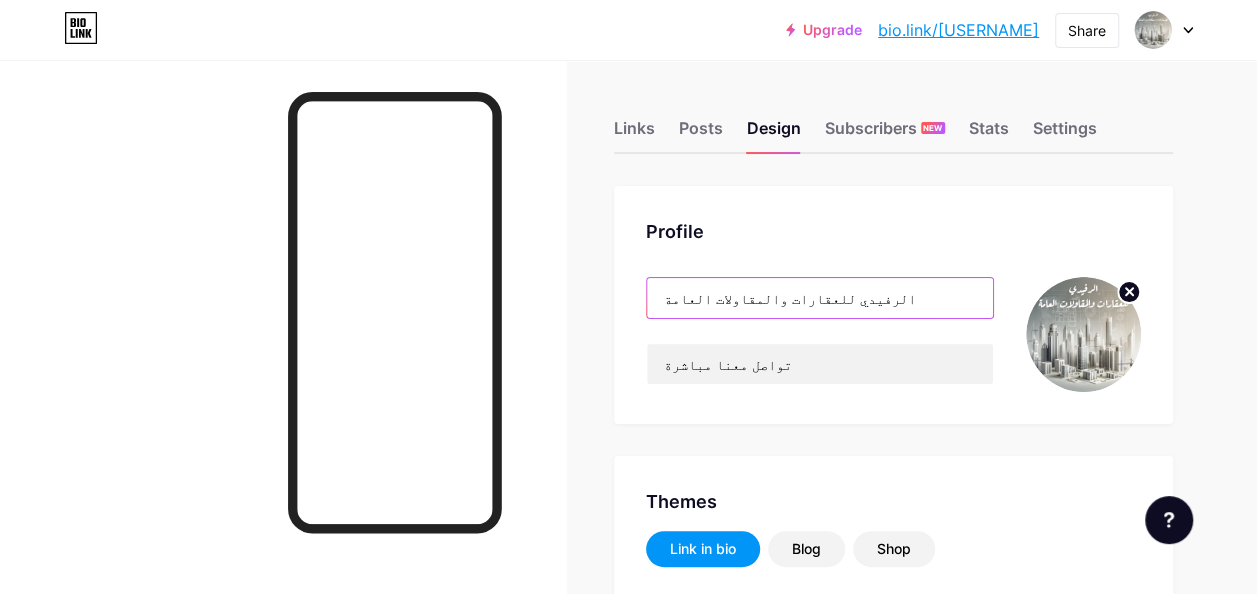 click on "الرفيدي للعقارات والمقاولات العامة" at bounding box center [820, 298] 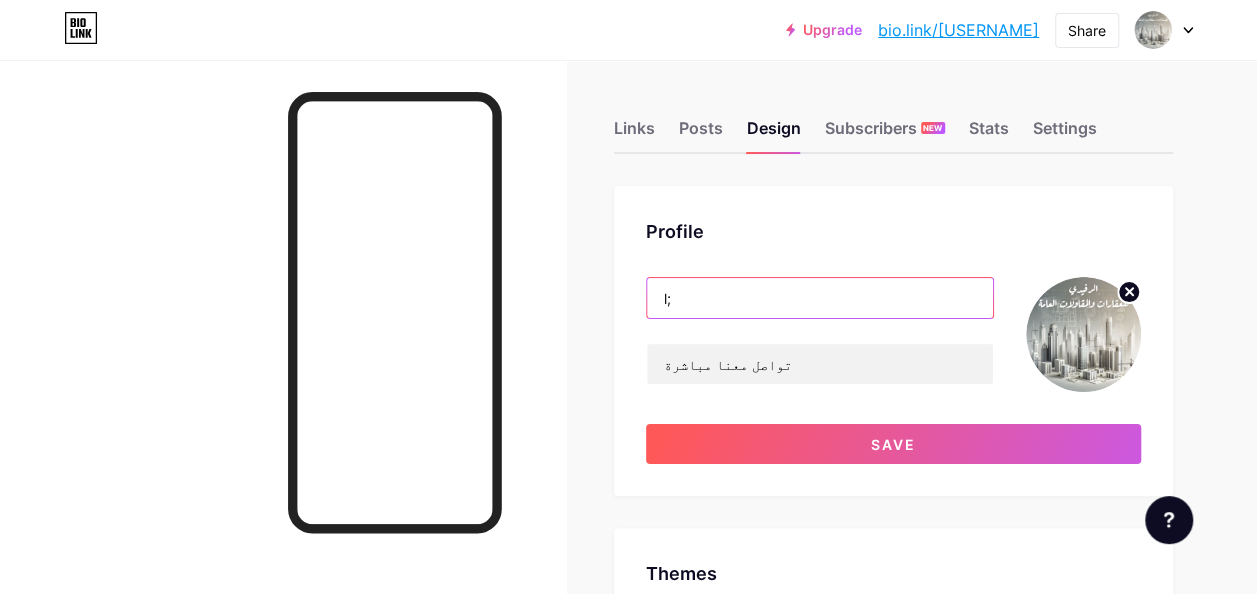 type on "l" 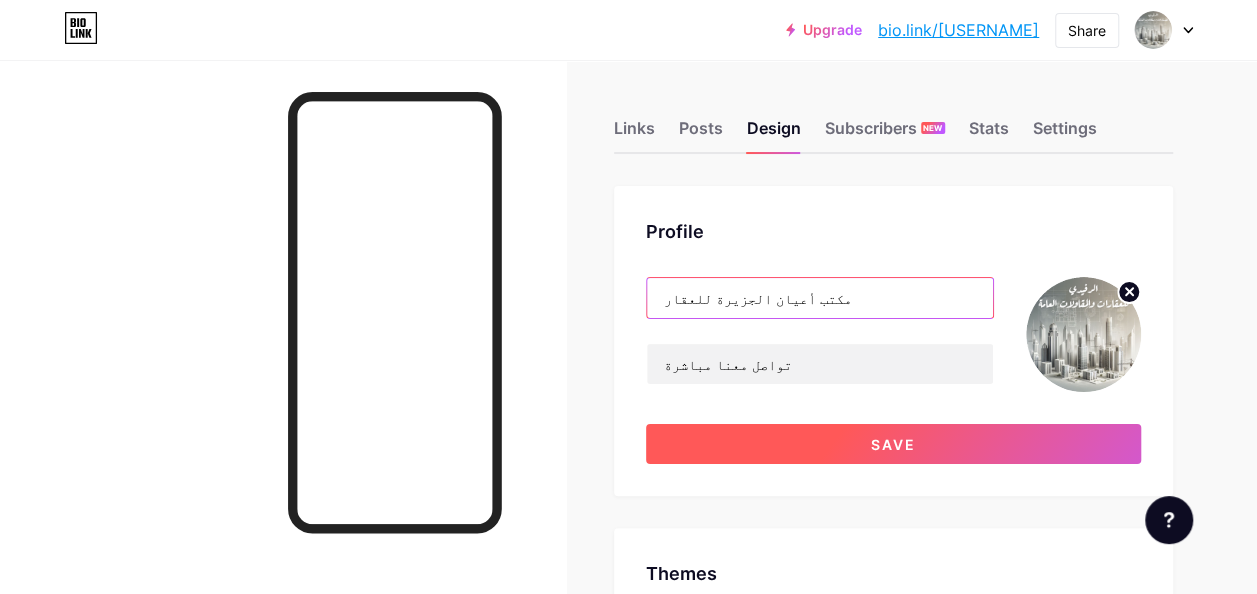 type on "مكتب أعيان الجزيرة للعقار" 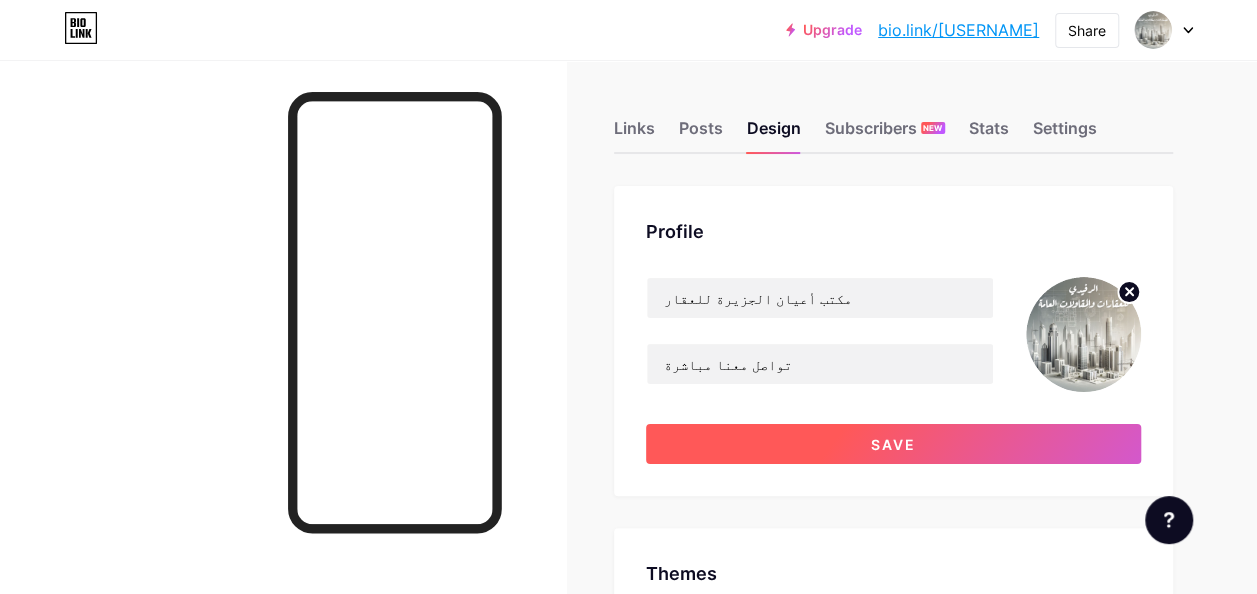 click on "Save" at bounding box center (893, 444) 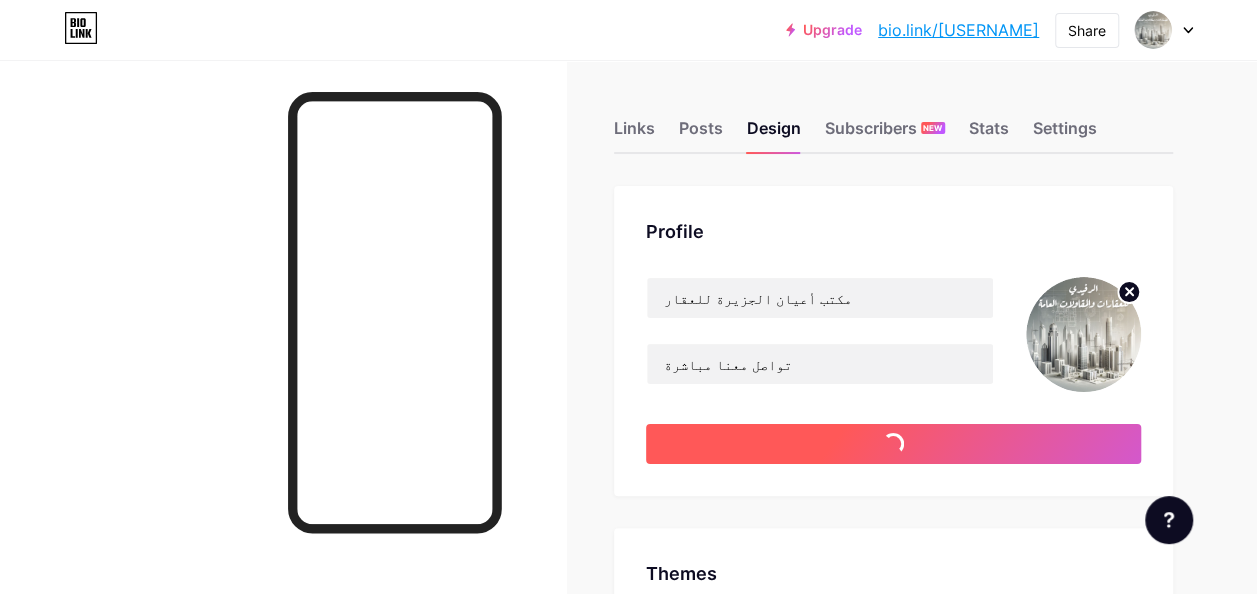 type on "#ffffff" 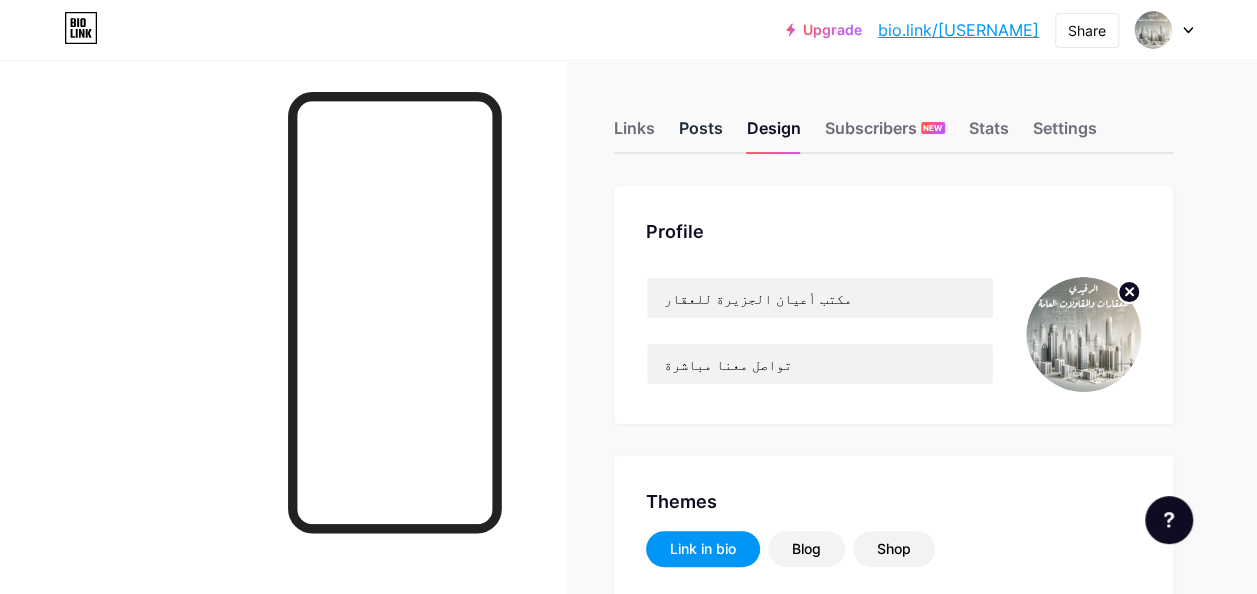 click on "Posts" at bounding box center [701, 134] 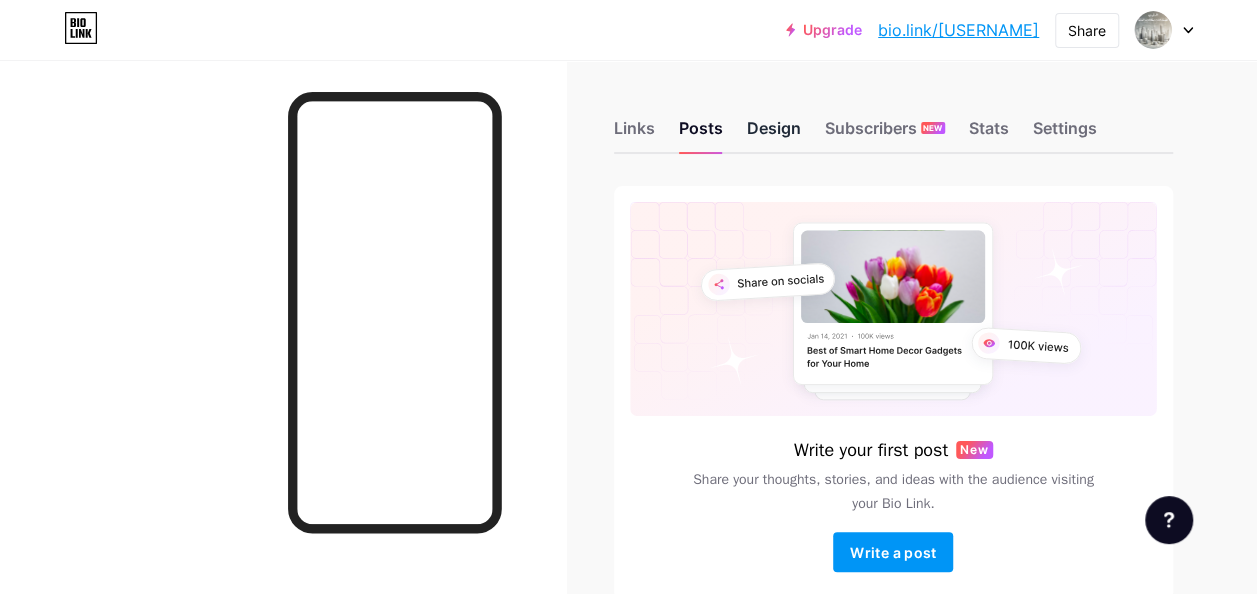 click on "Design" at bounding box center (774, 134) 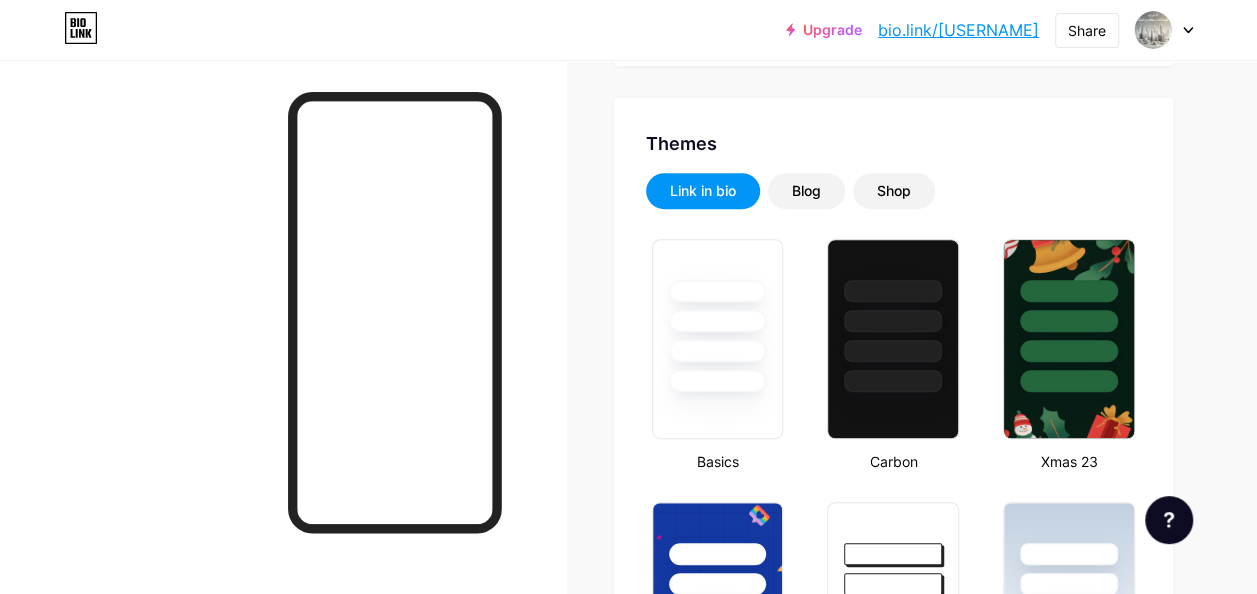 type on "#000000" 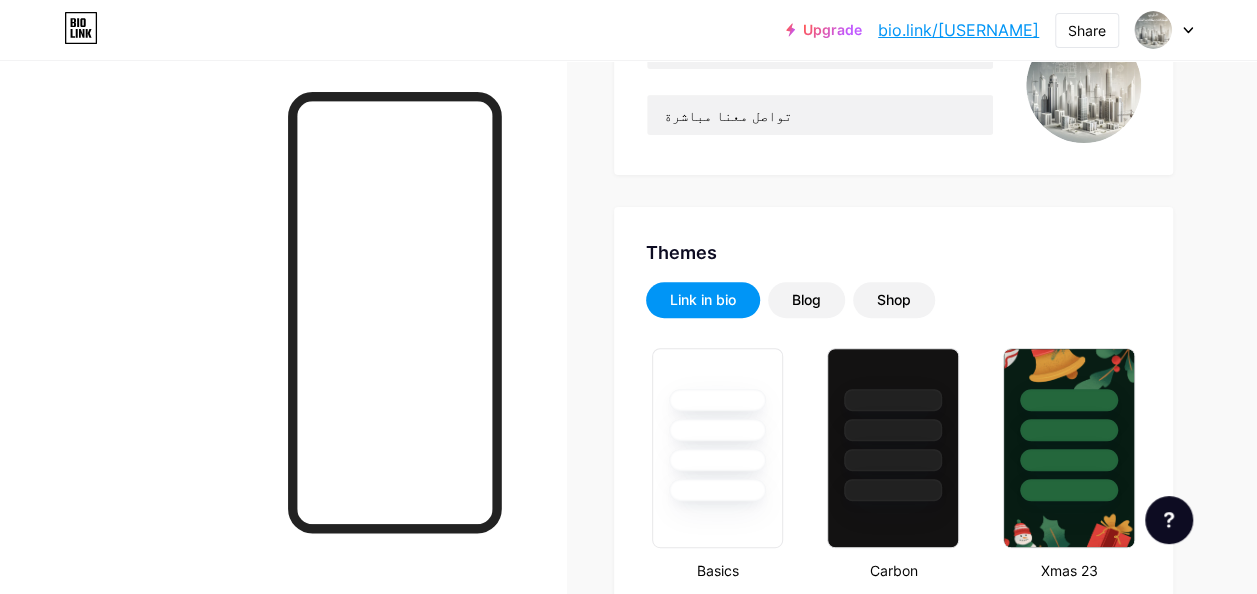 scroll, scrollTop: 0, scrollLeft: 0, axis: both 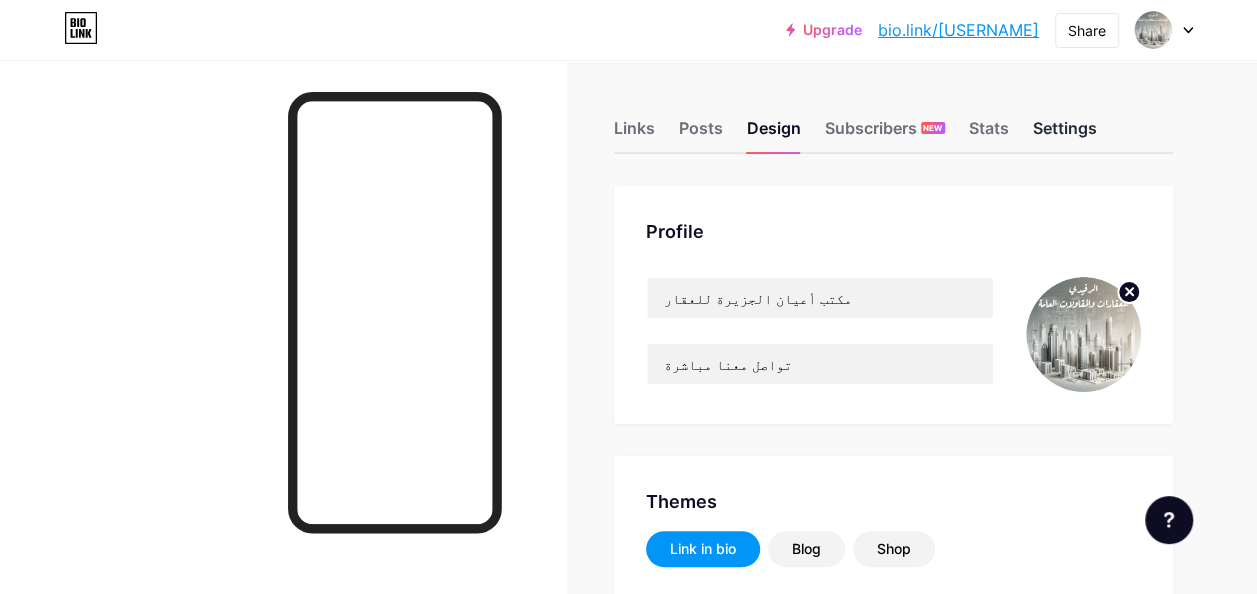 click on "Settings" at bounding box center (1065, 134) 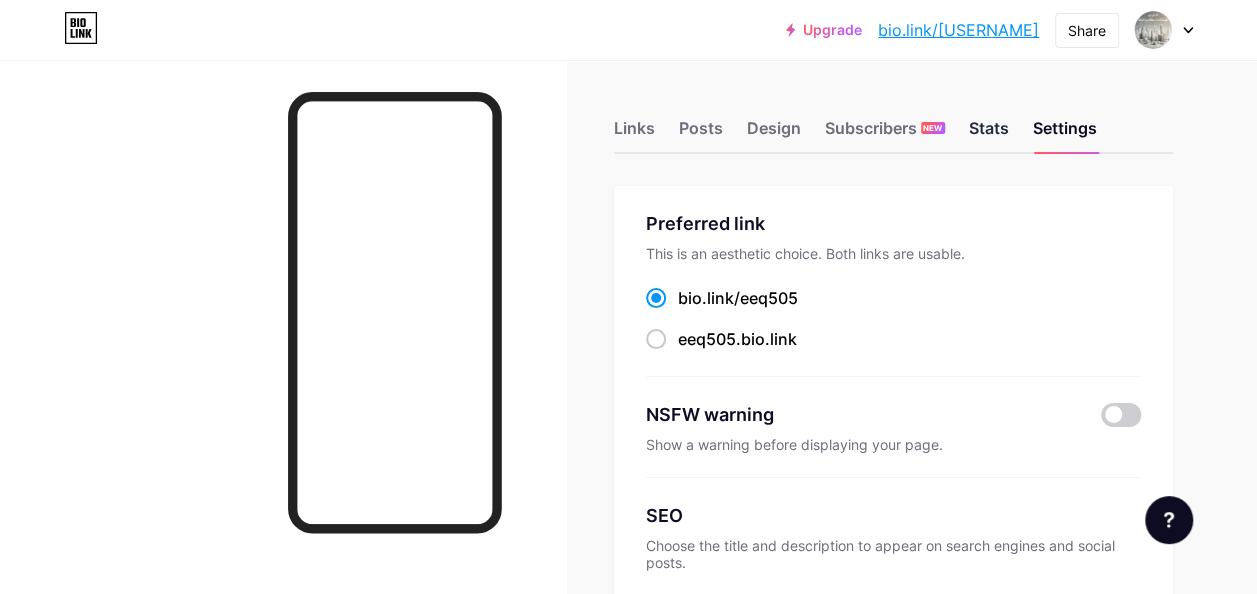 click on "Stats" at bounding box center [989, 134] 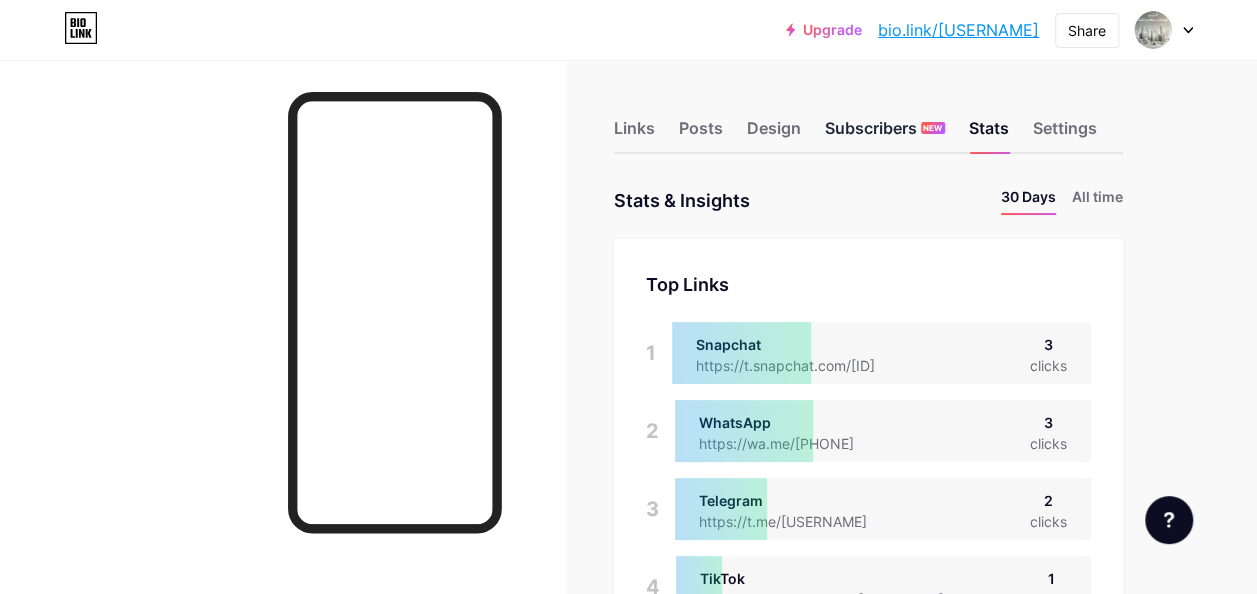 scroll, scrollTop: 999406, scrollLeft: 998743, axis: both 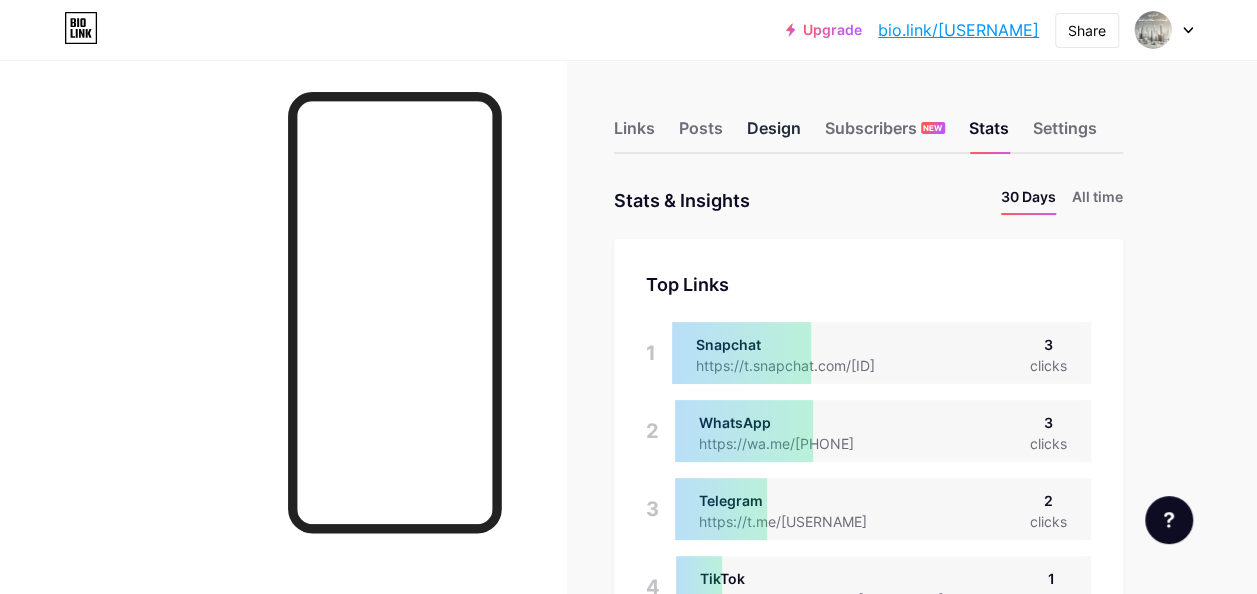 click on "Design" at bounding box center (774, 134) 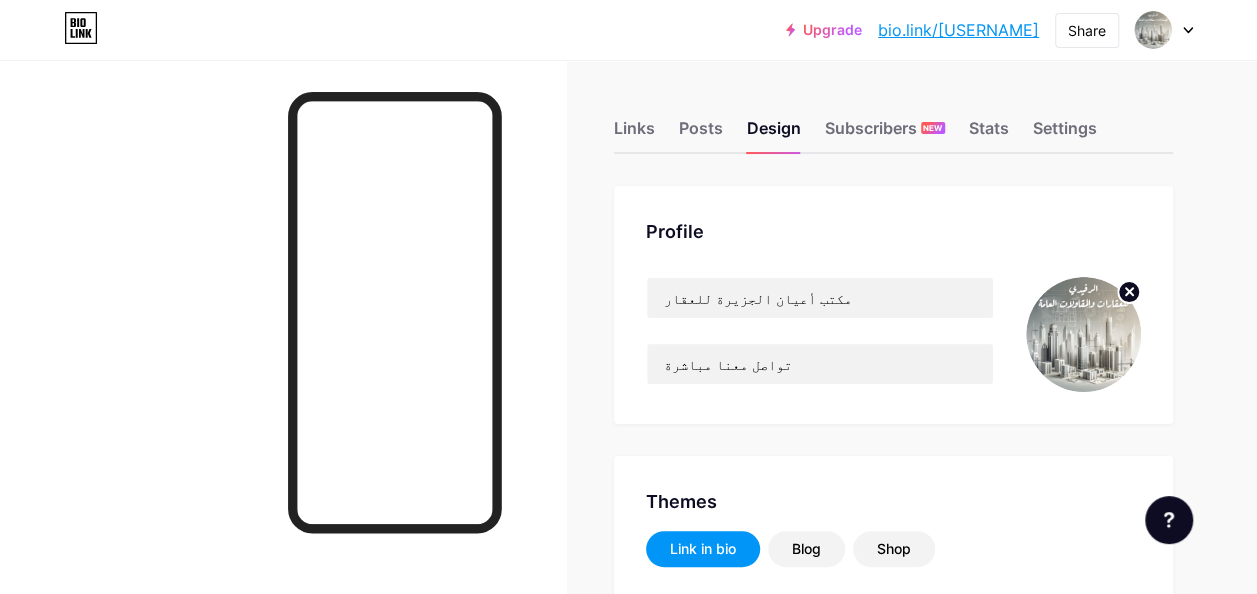 type on "#000000" 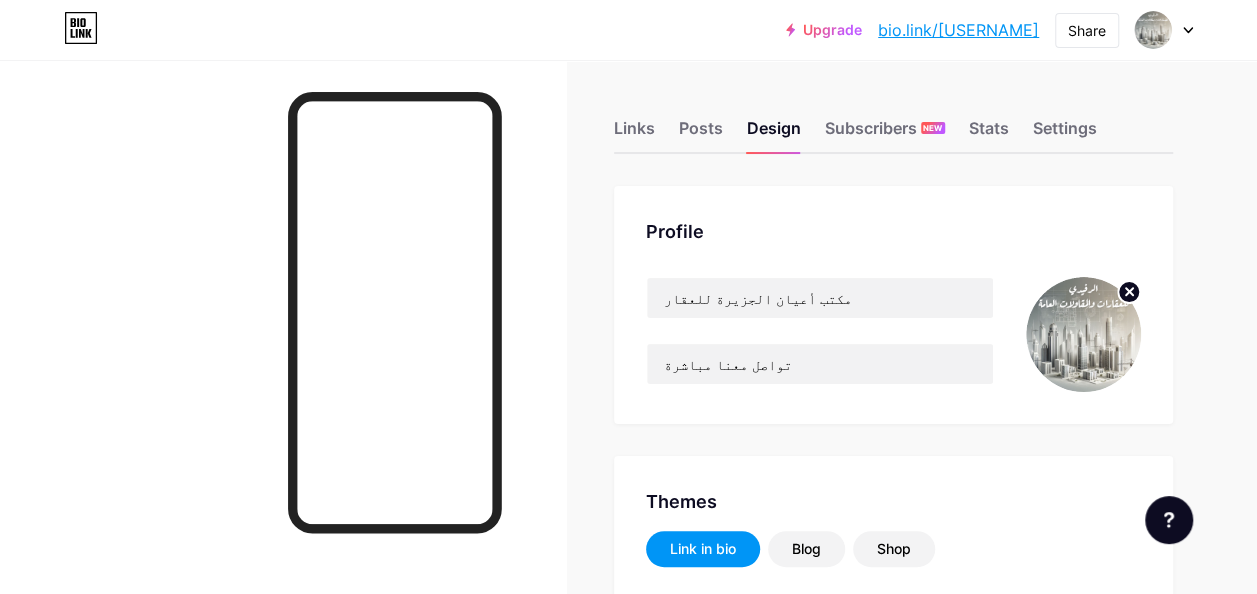 click 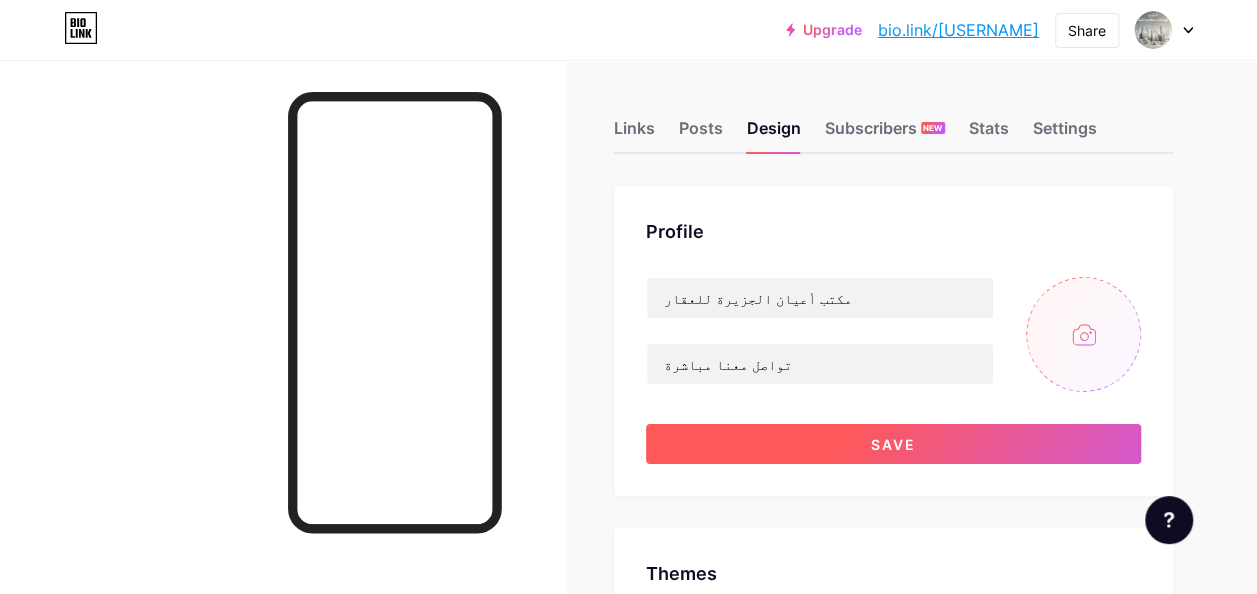 click on "Save" at bounding box center (893, 444) 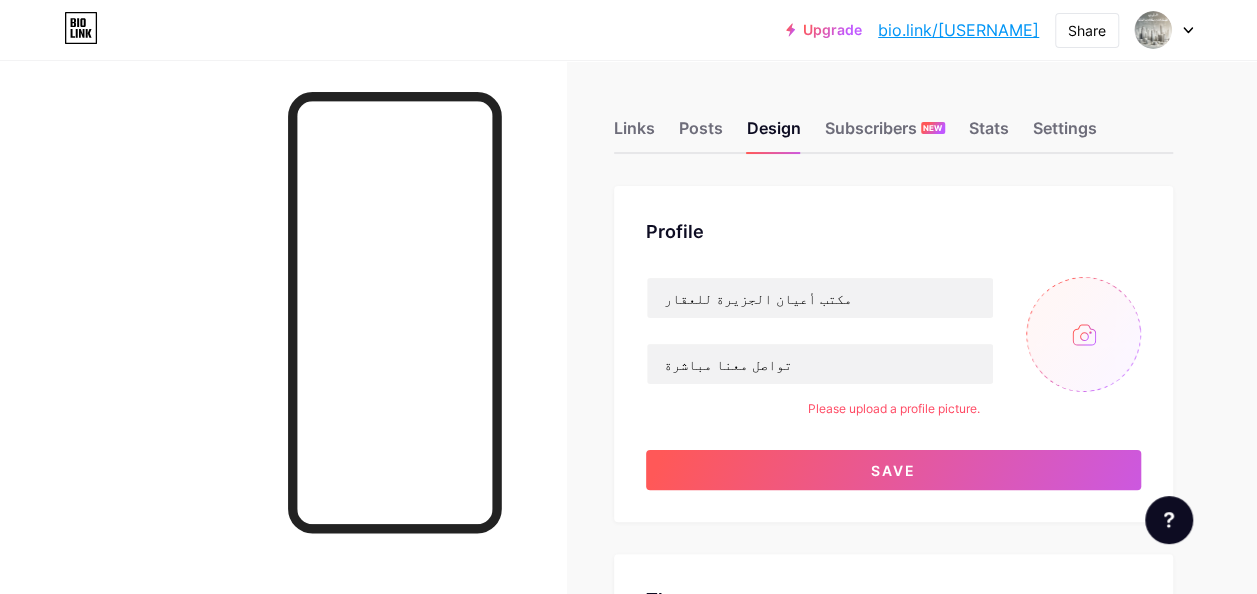 click at bounding box center [1083, 334] 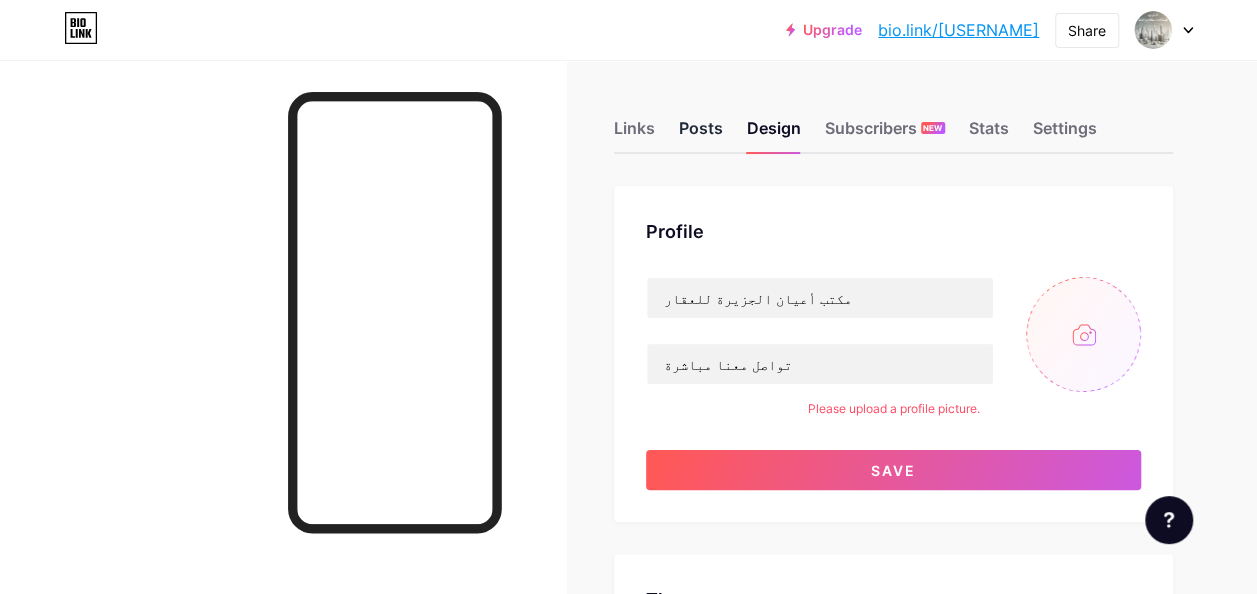 click on "Posts" at bounding box center (701, 134) 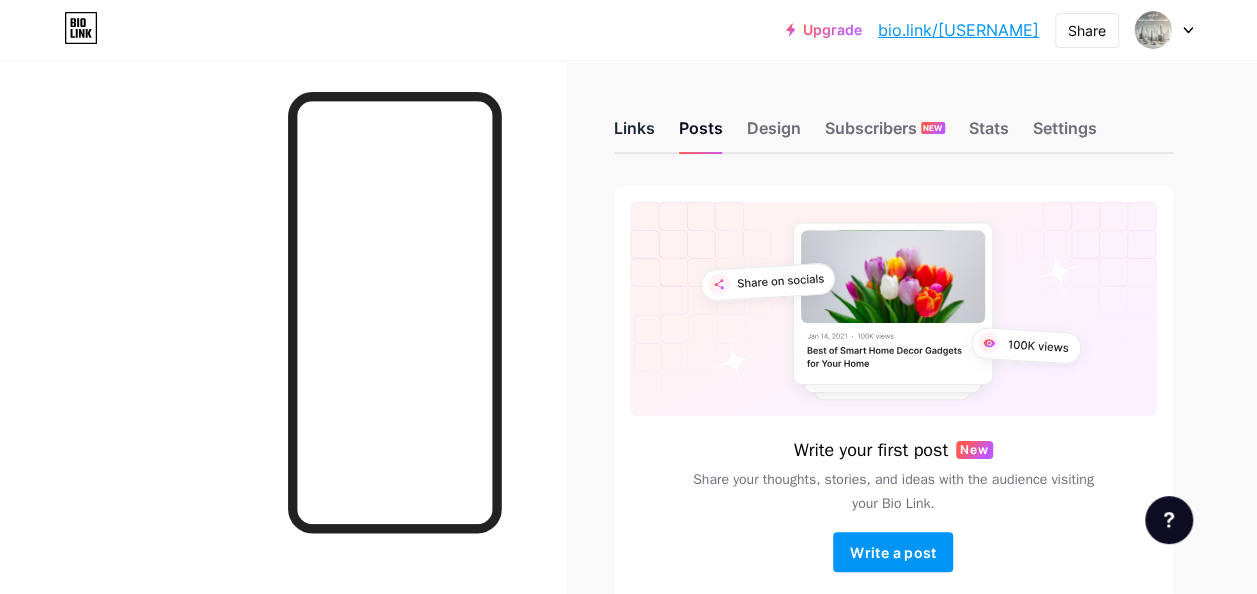 click on "Links" at bounding box center (634, 134) 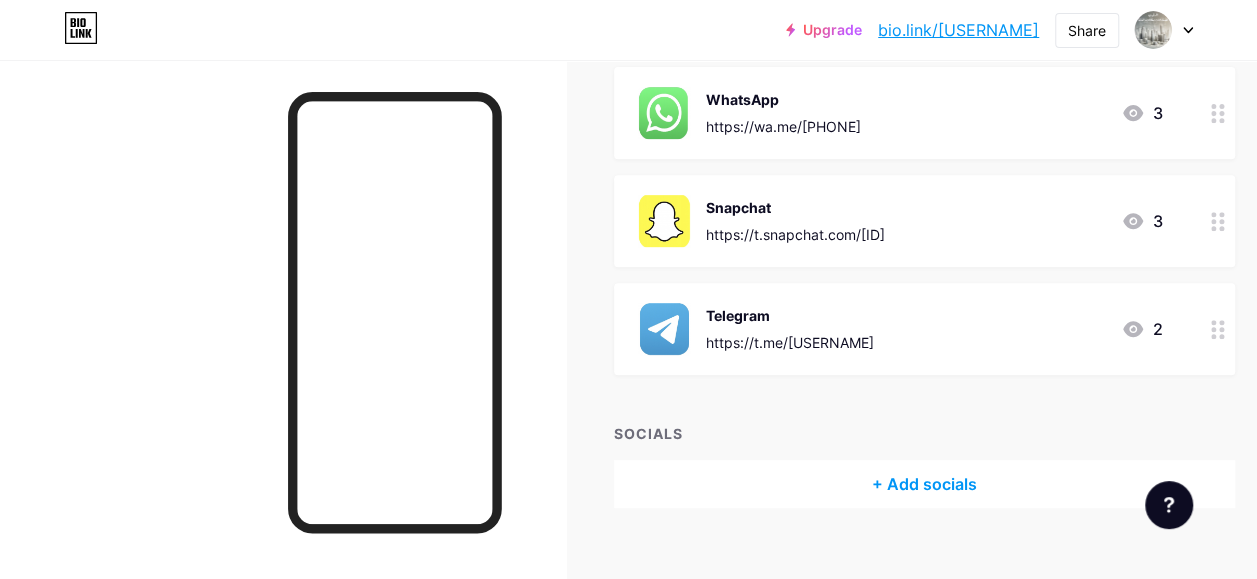 scroll, scrollTop: 384, scrollLeft: 0, axis: vertical 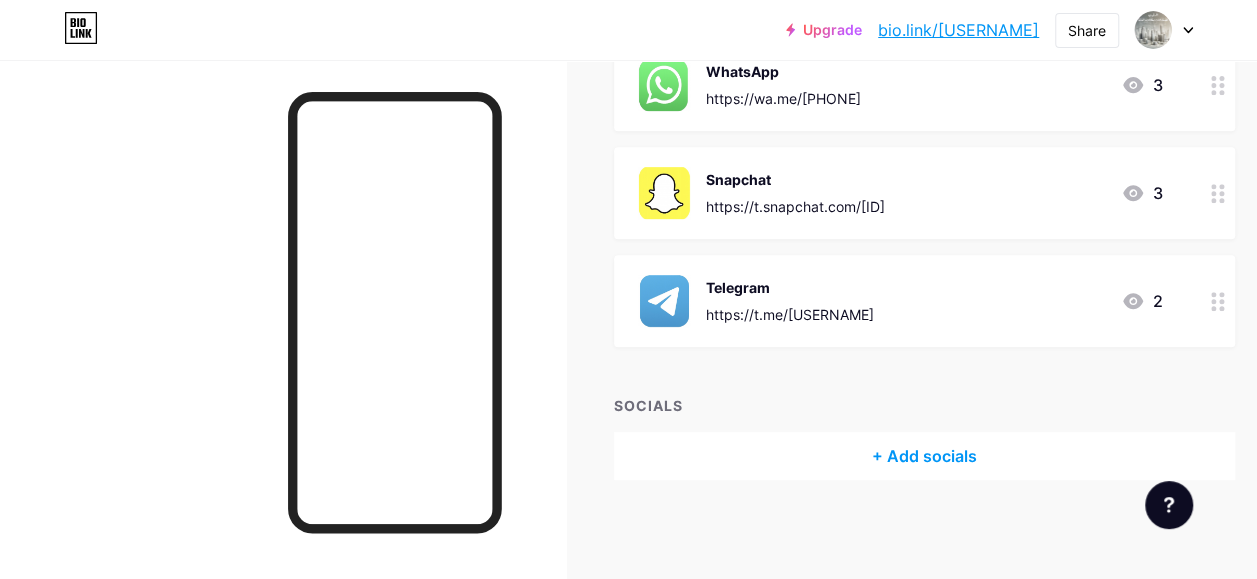 click on "+ Add socials" at bounding box center [924, 456] 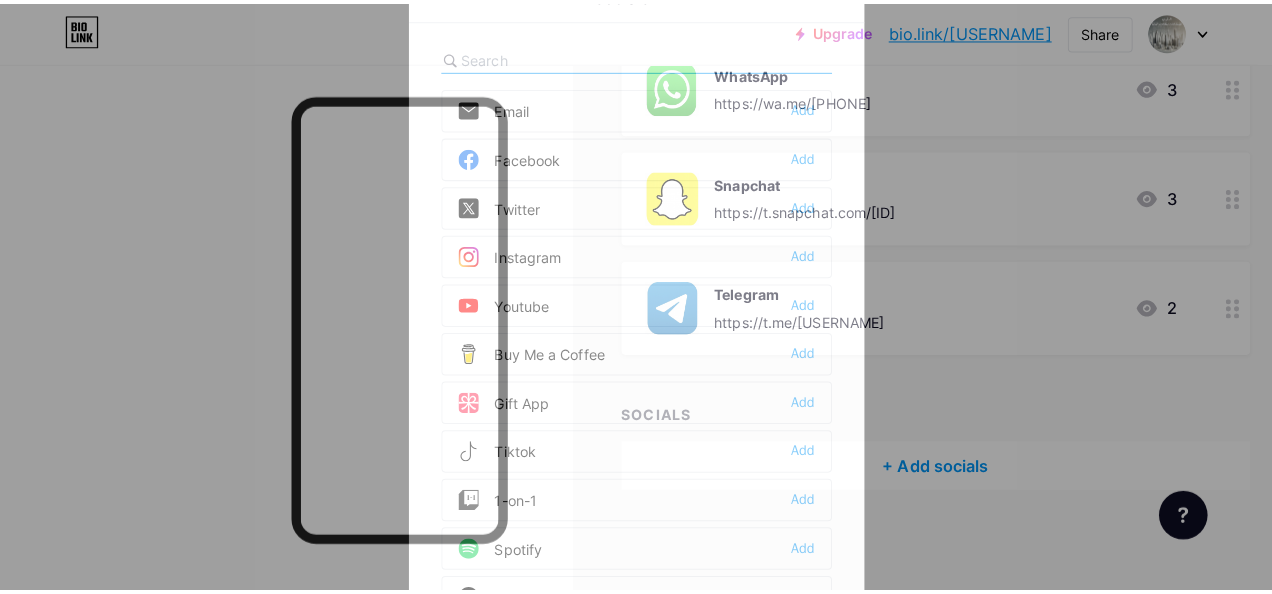 scroll, scrollTop: 369, scrollLeft: 0, axis: vertical 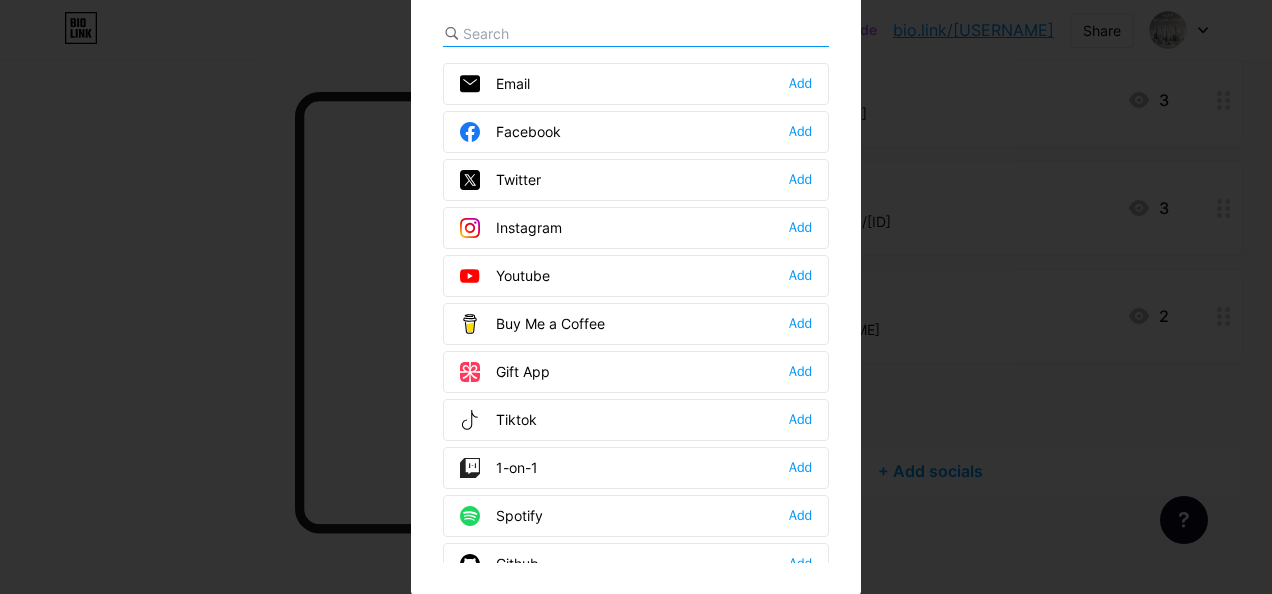 click on "Socials
Email
Add
Facebook
Add
Twitter
Add
Instagram
Add
Youtube
Add
Buy Me a Coffee
Add
Gift App
Add
Tiktok
Add
1-on-1
Add
Spotify
Add
Github
Add
Behance
Add
Dribbble
Add
Discord
Add
Medium
Add
Reddit
Add
Sound Cloud
Add
Bandcamp
Add
Linkedin
Add
Clubhouse
Add
Substack
Add
Telegram
Add
Signal
Add" at bounding box center [636, 267] 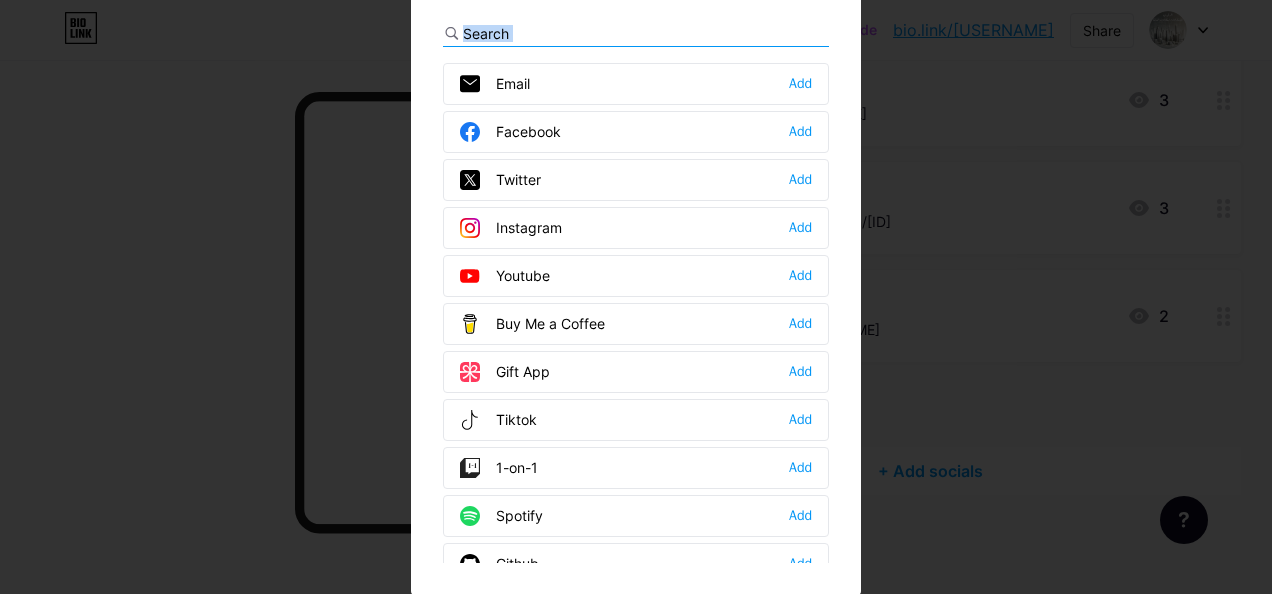 click on "Email
Add
Facebook
Add
Twitter
Add
Instagram
Add
Youtube
Add
Buy Me a Coffee
Add
Gift App
Add
Tiktok
Add
1-on-1
Add
Spotify
Add
Github
Add
Behance
Add
Dribbble
Add
Discord
Add
Medium
Add
Reddit
Add
Sound Cloud
Add
Bandcamp
Add
Linkedin
Add
Clubhouse
Add
Substack
Add
Telegram
Add
Signal
Add" at bounding box center (636, 292) 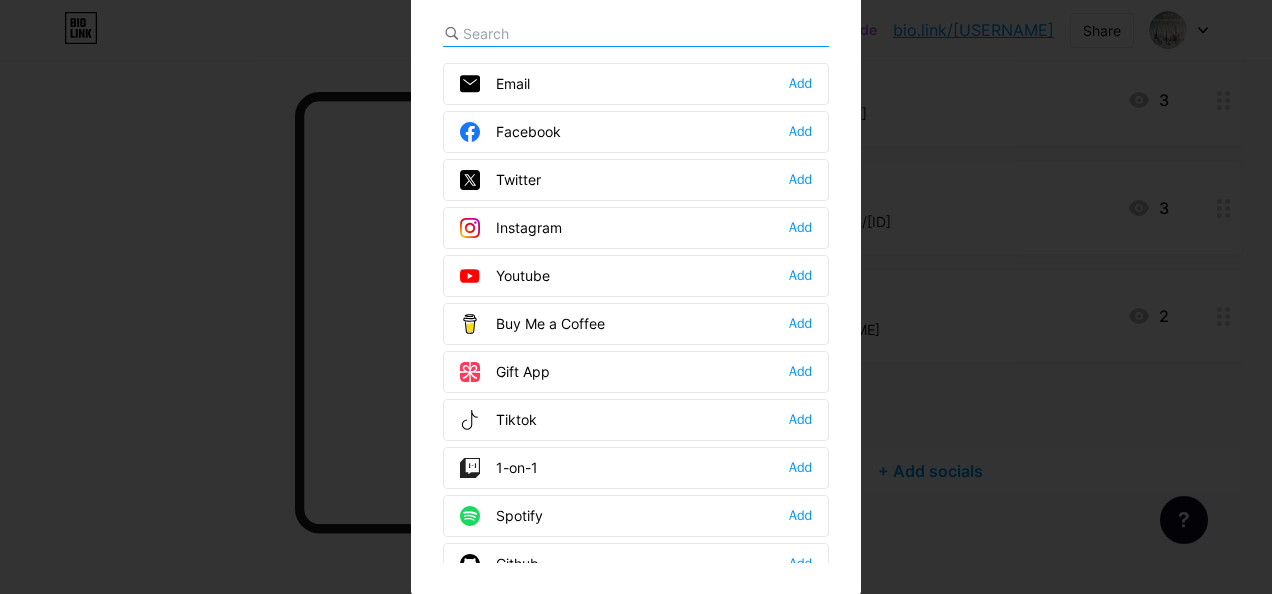 click at bounding box center (573, 33) 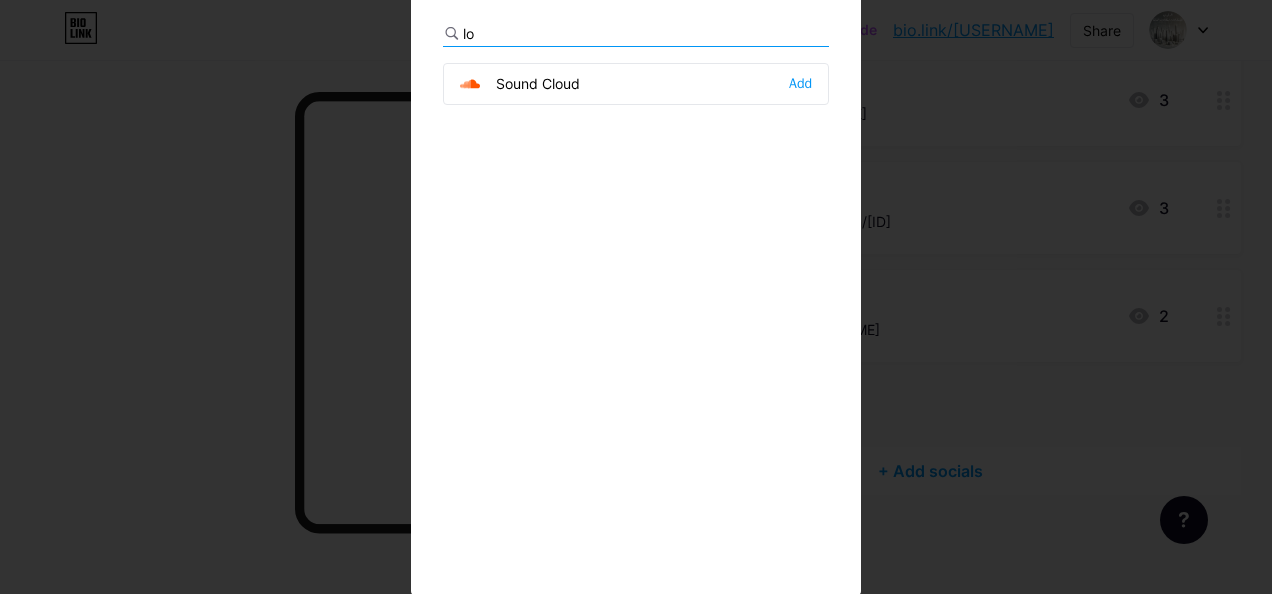 type on "l" 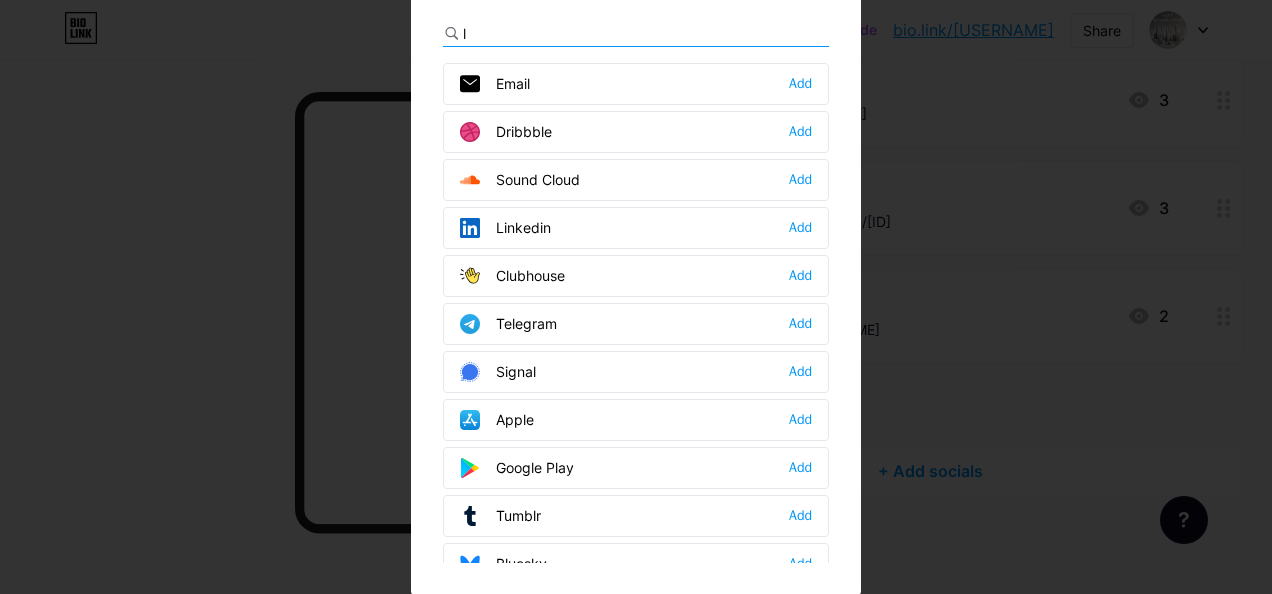type 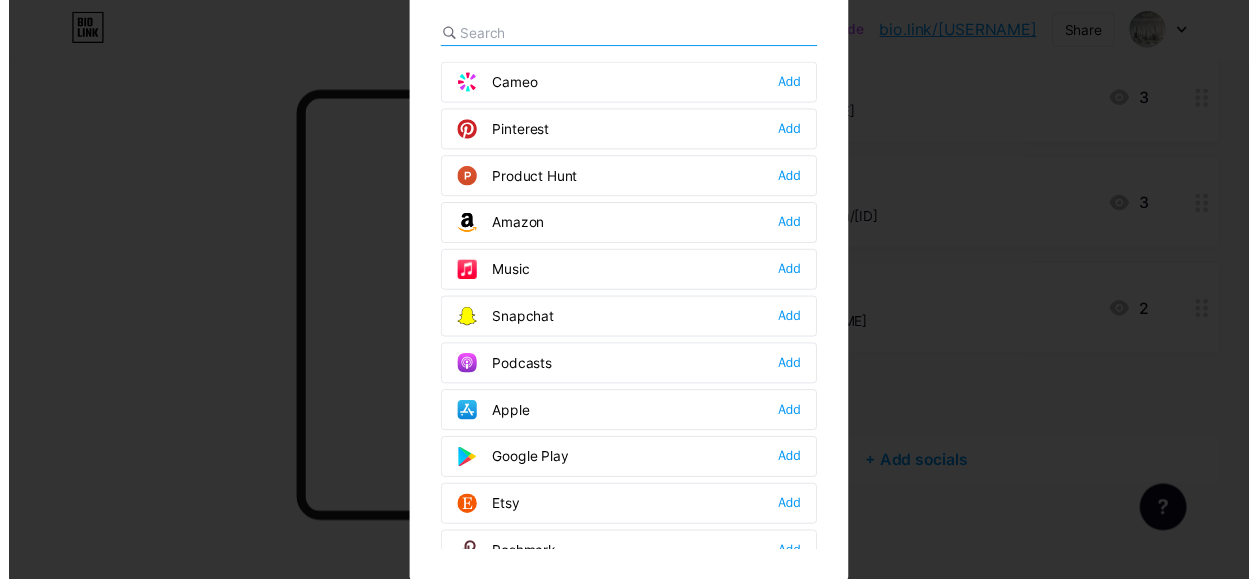 scroll, scrollTop: 1772, scrollLeft: 0, axis: vertical 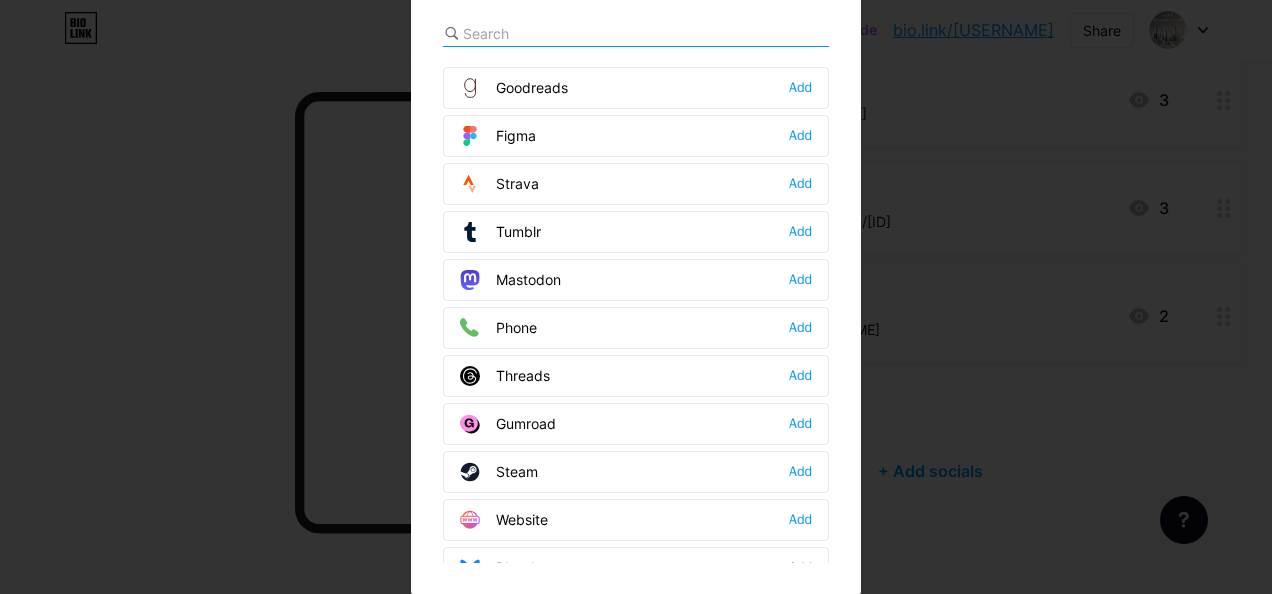 click at bounding box center (636, 267) 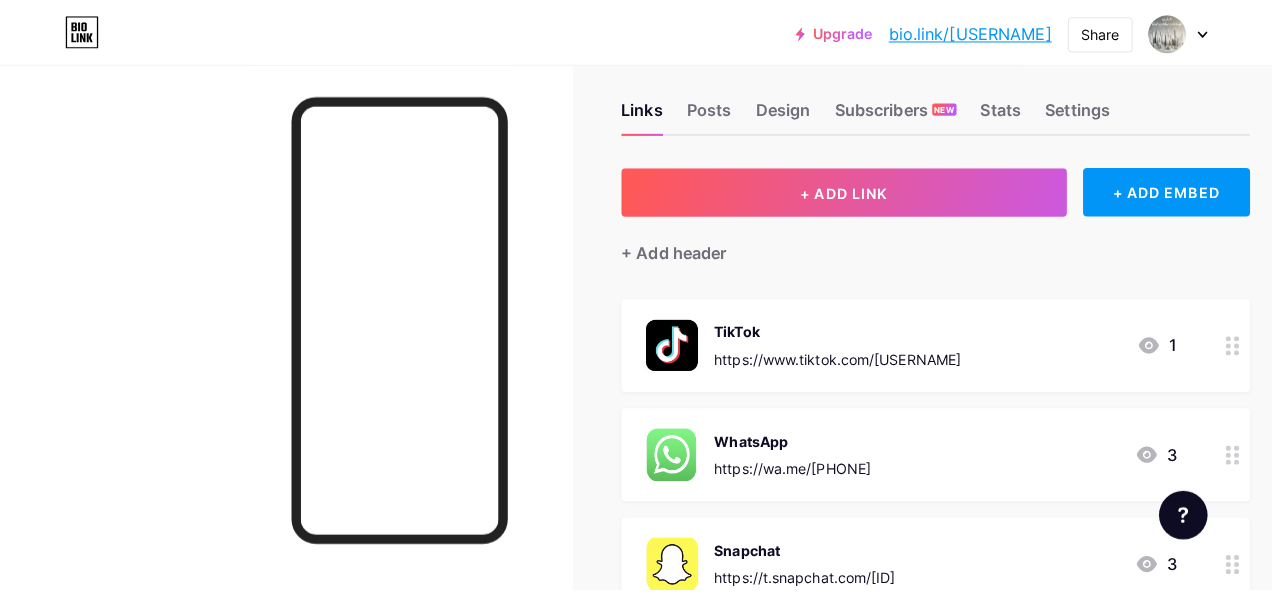 scroll, scrollTop: 0, scrollLeft: 0, axis: both 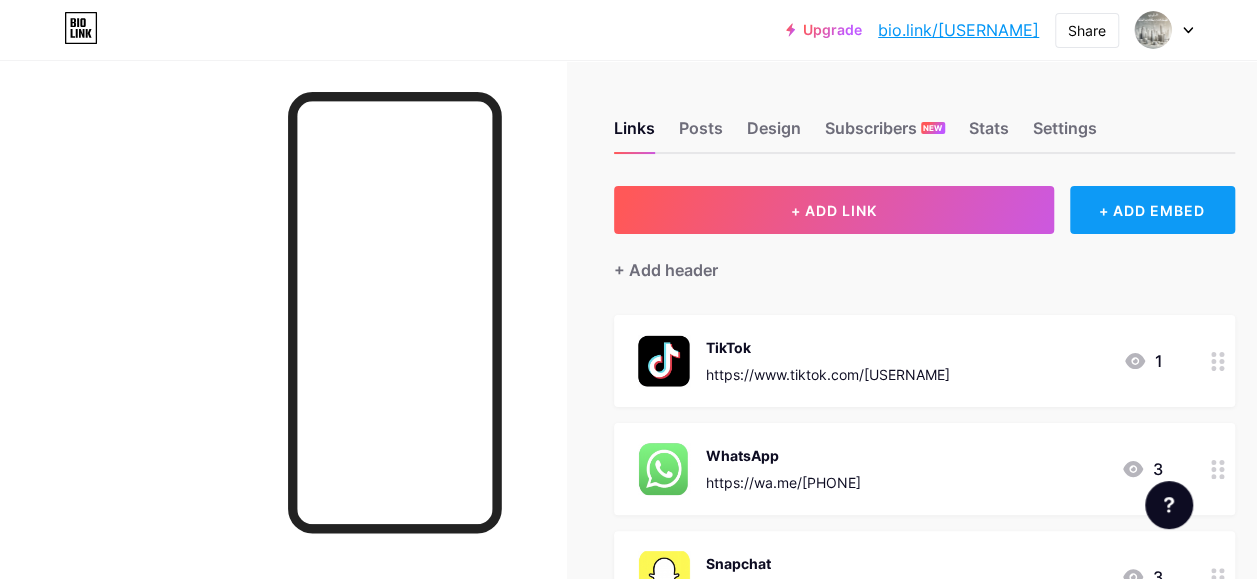 click on "+ ADD EMBED" at bounding box center [1152, 210] 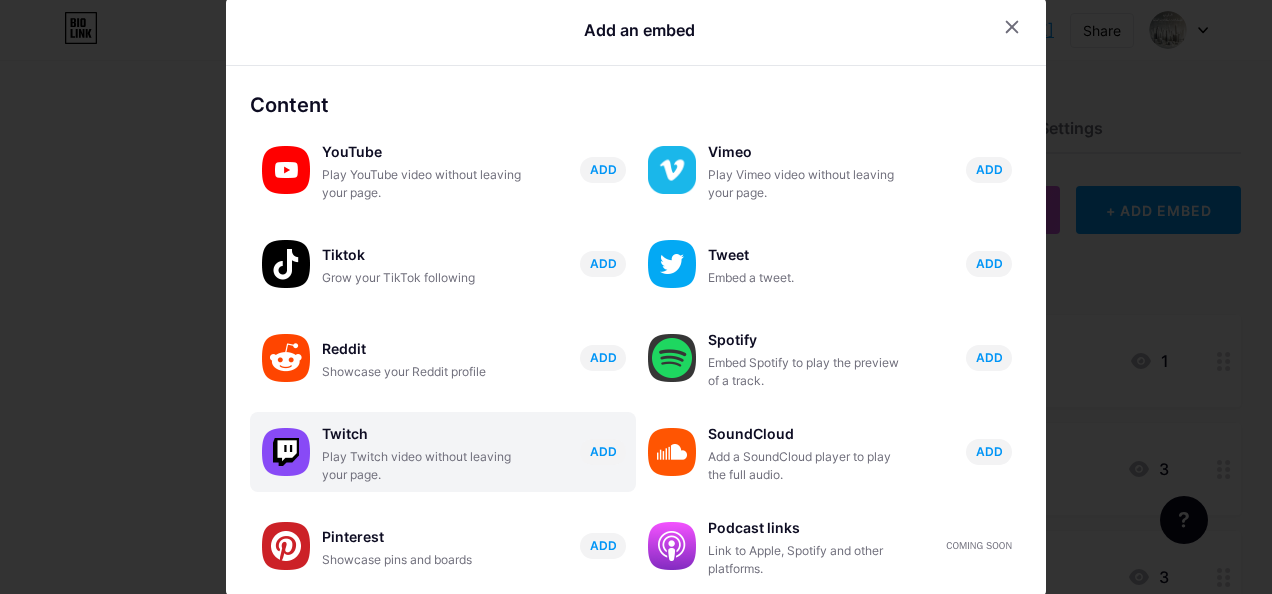 scroll, scrollTop: 0, scrollLeft: 0, axis: both 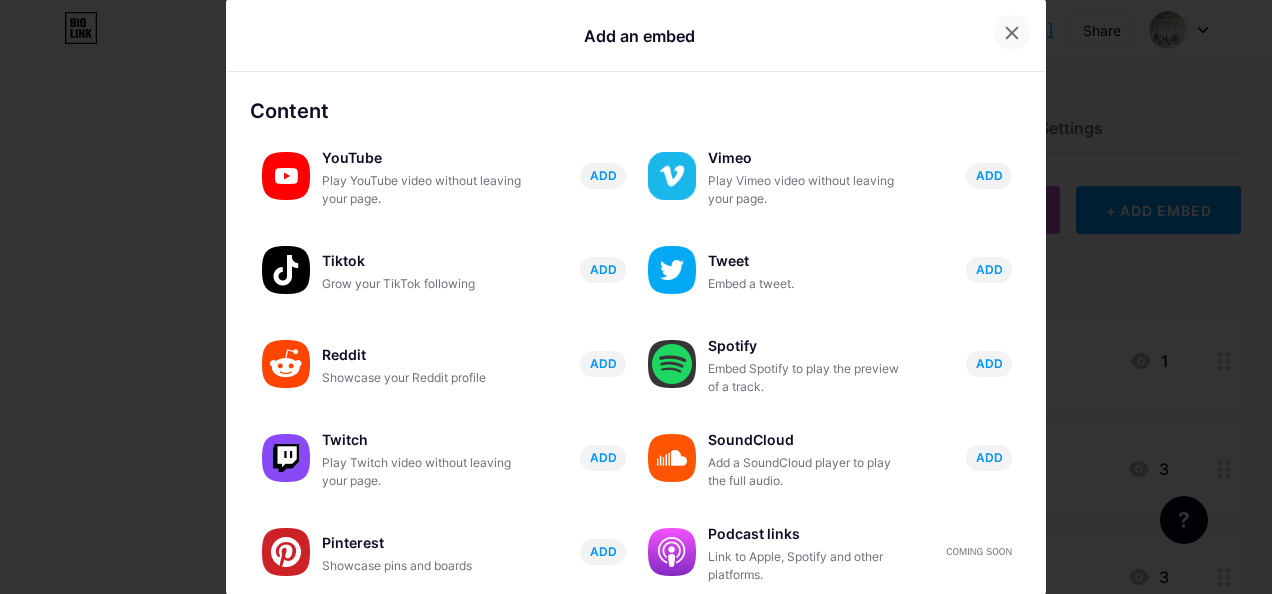 click at bounding box center (1012, 33) 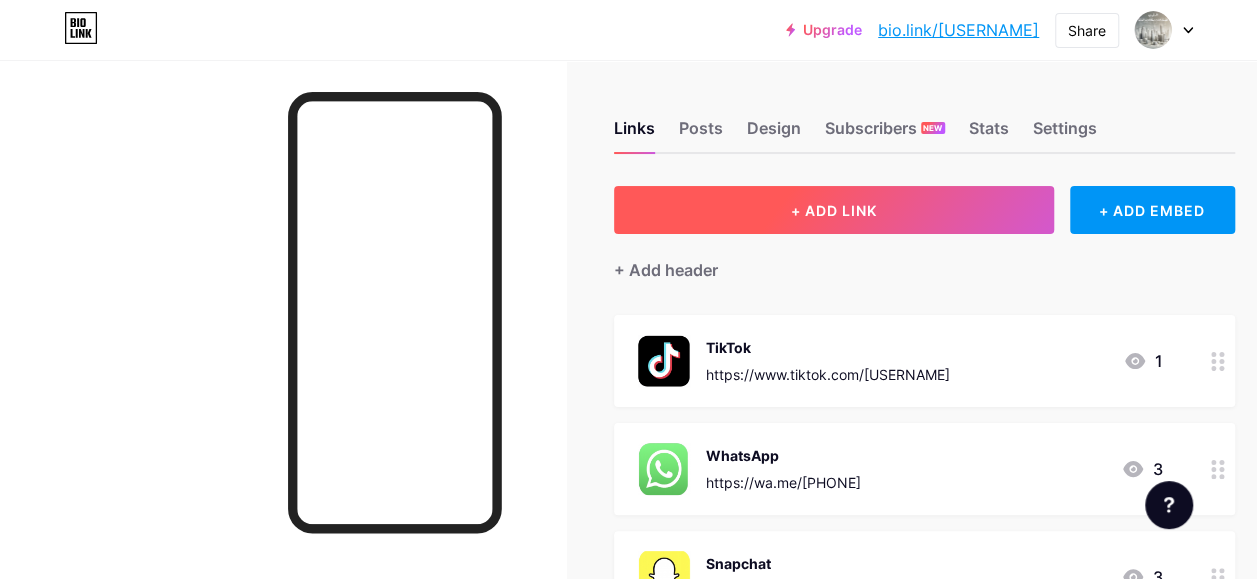 click on "+ ADD LINK" at bounding box center (834, 210) 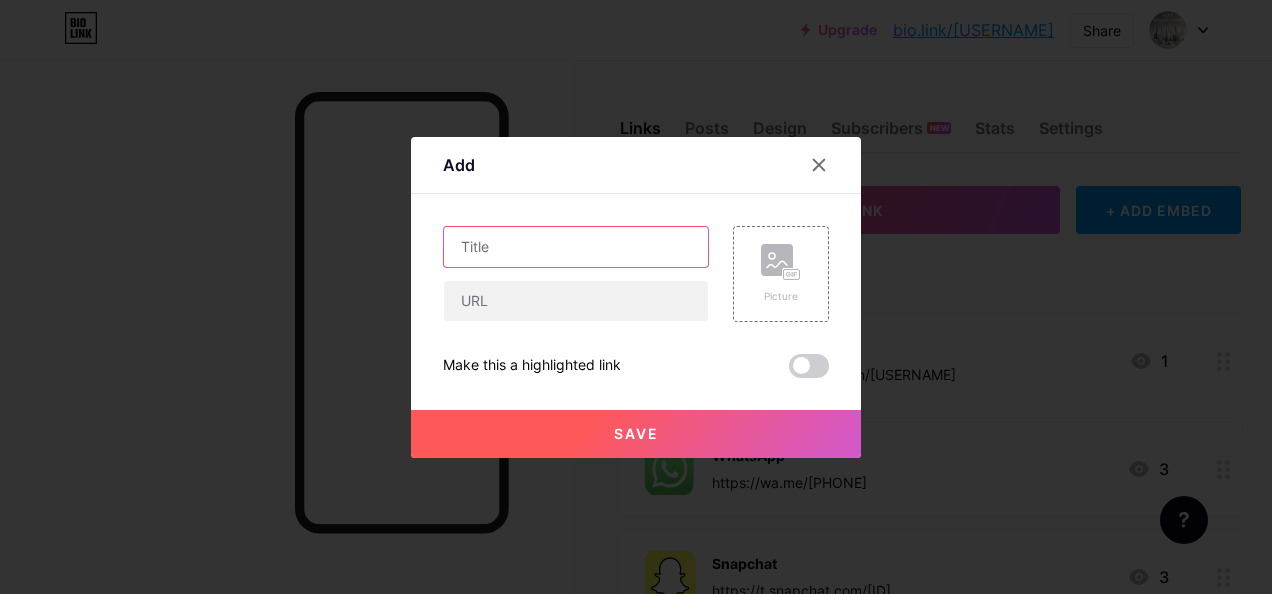click at bounding box center (576, 247) 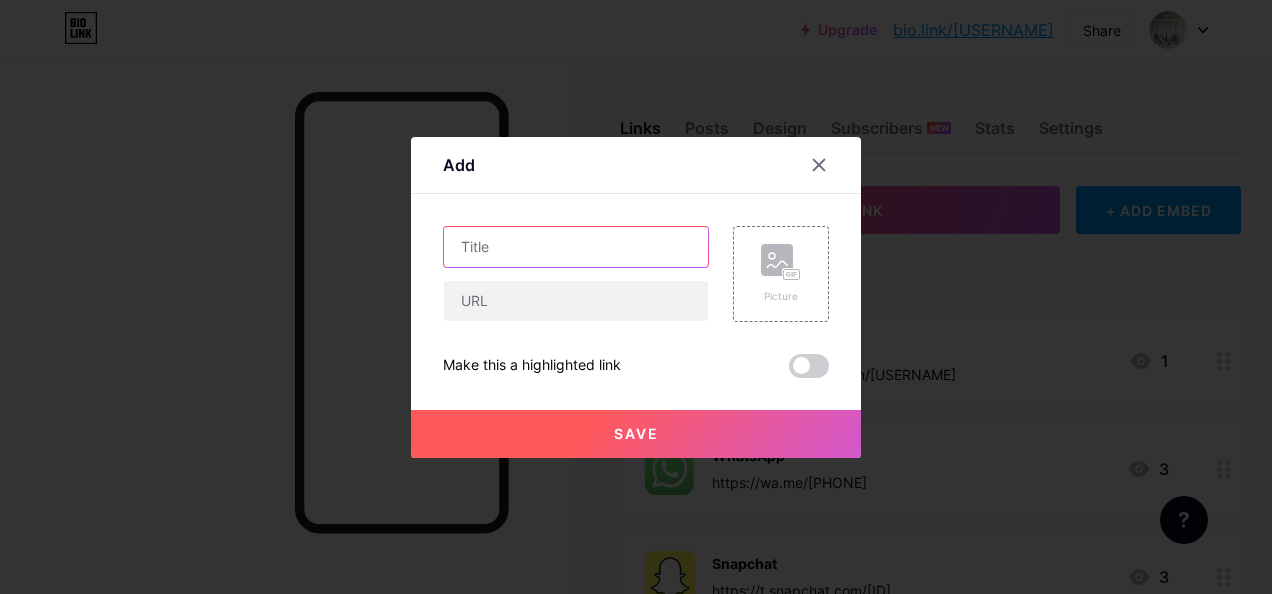 type on "l" 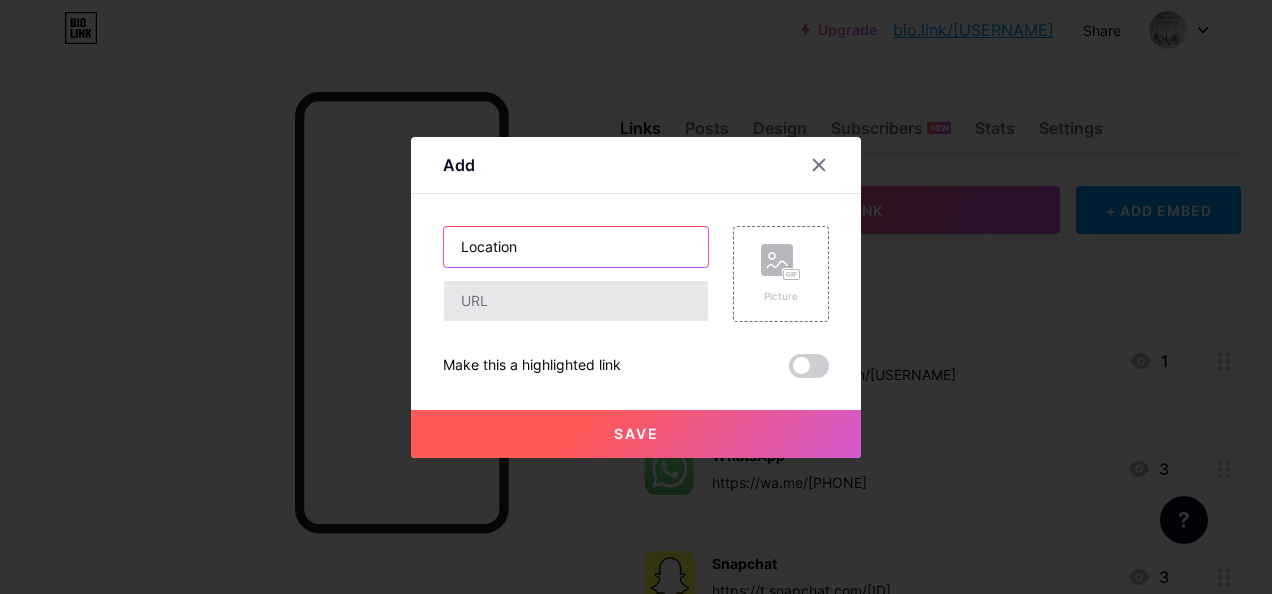 type on "Location" 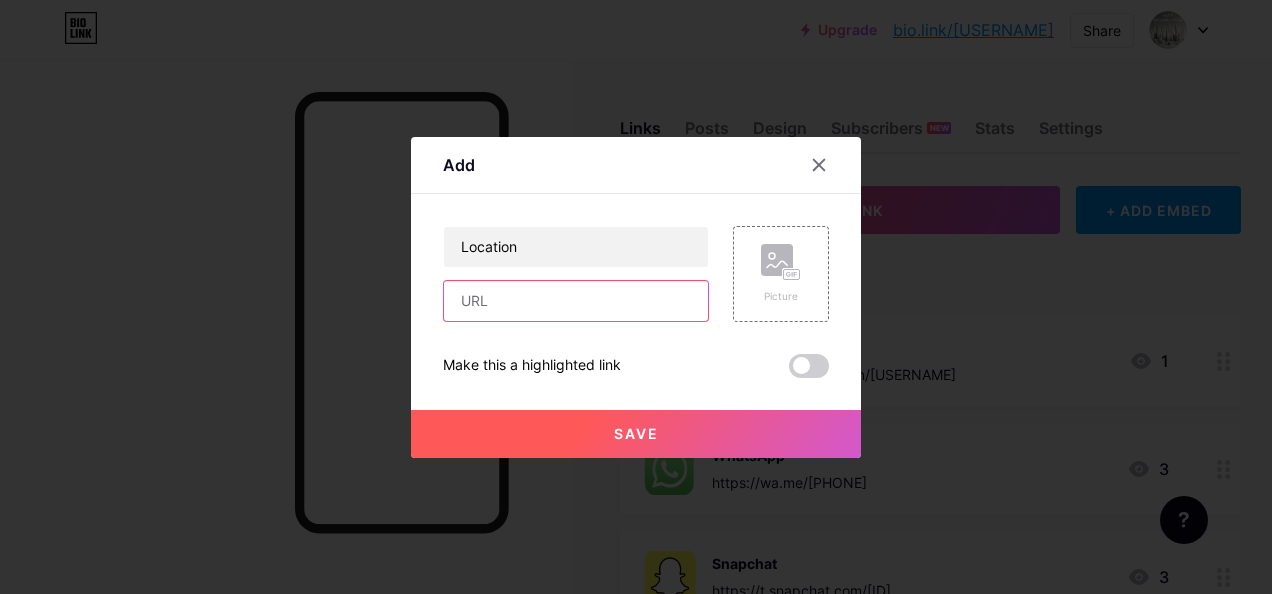click at bounding box center (576, 301) 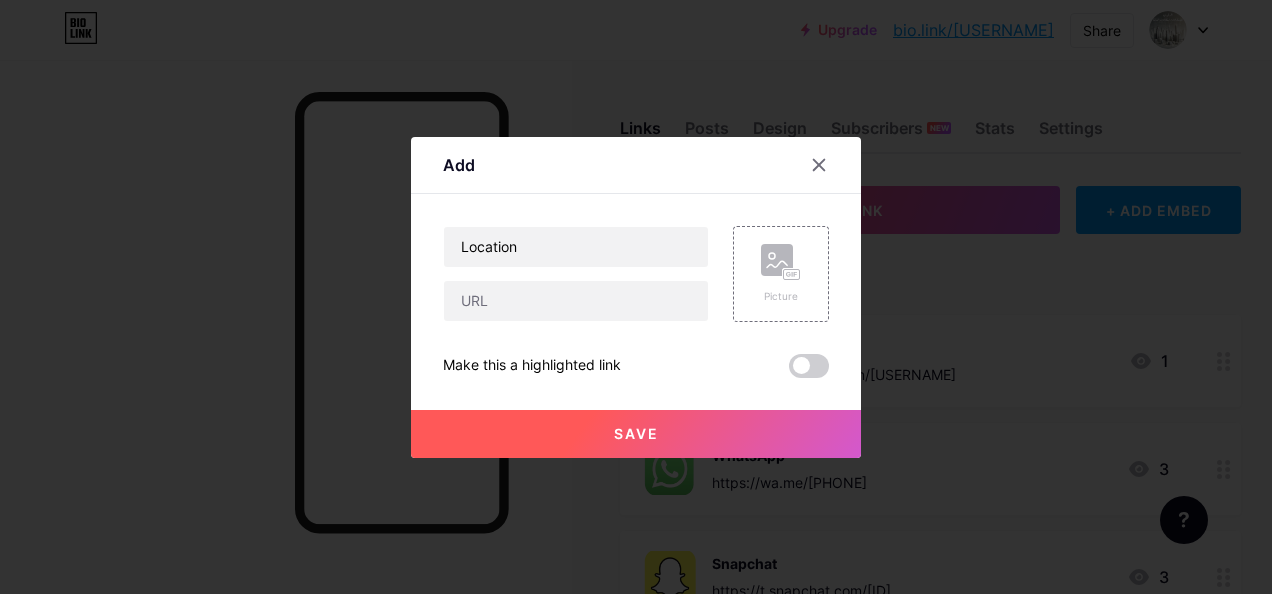 click on "Save" at bounding box center [636, 434] 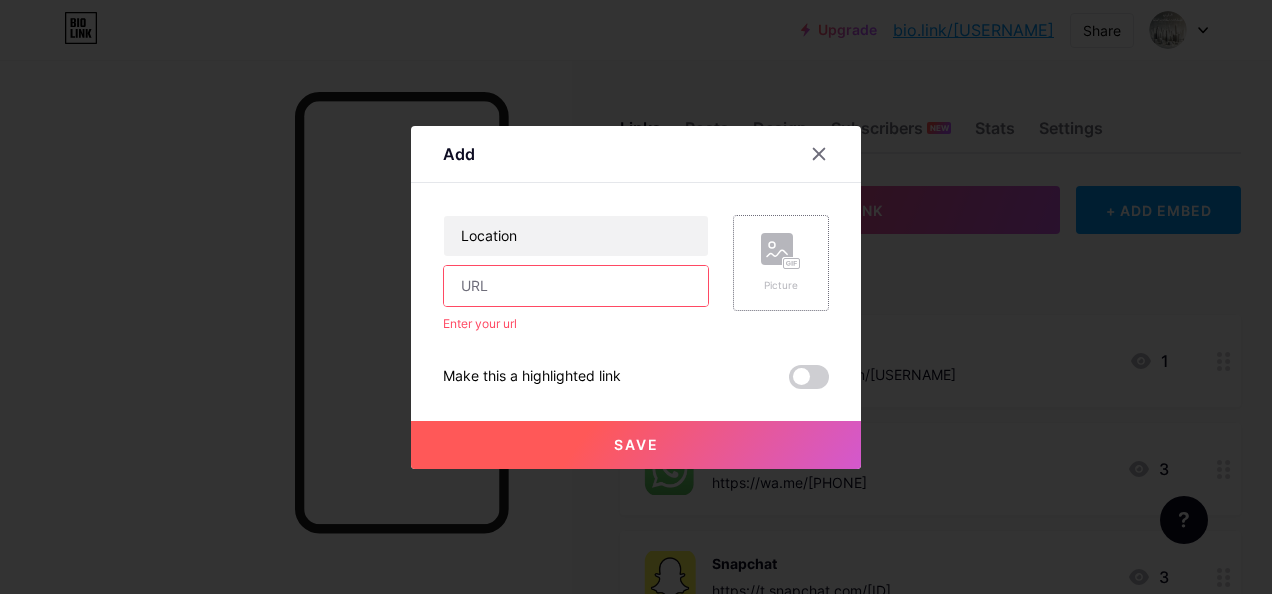 click on "Picture" at bounding box center [781, 285] 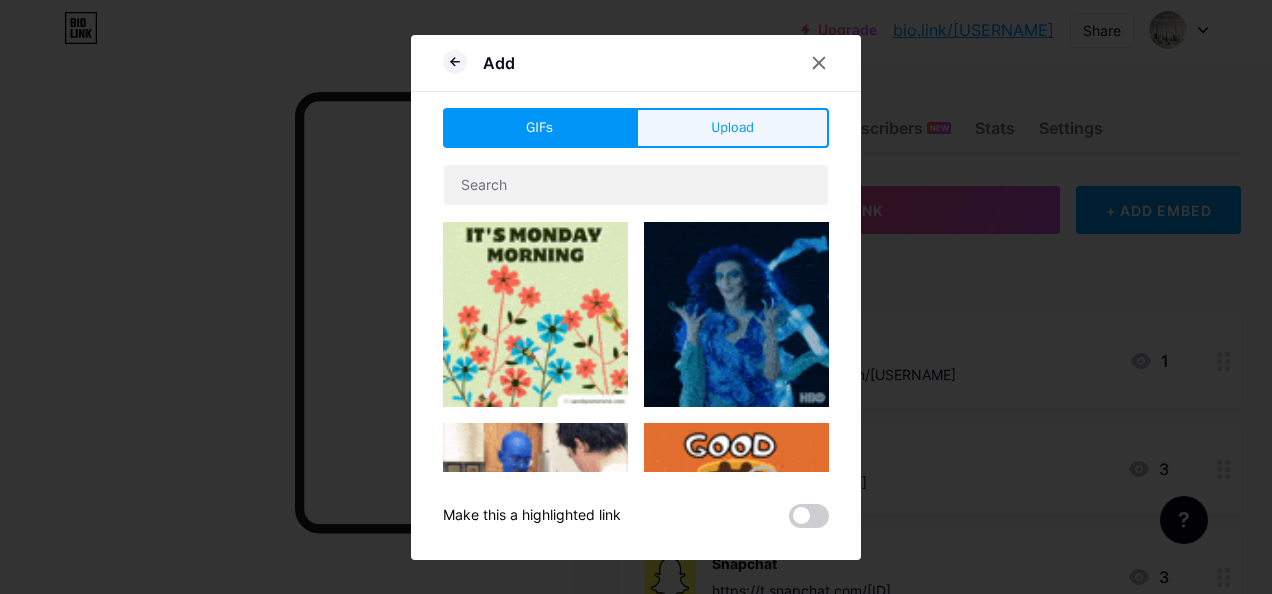 click on "Upload" at bounding box center (732, 127) 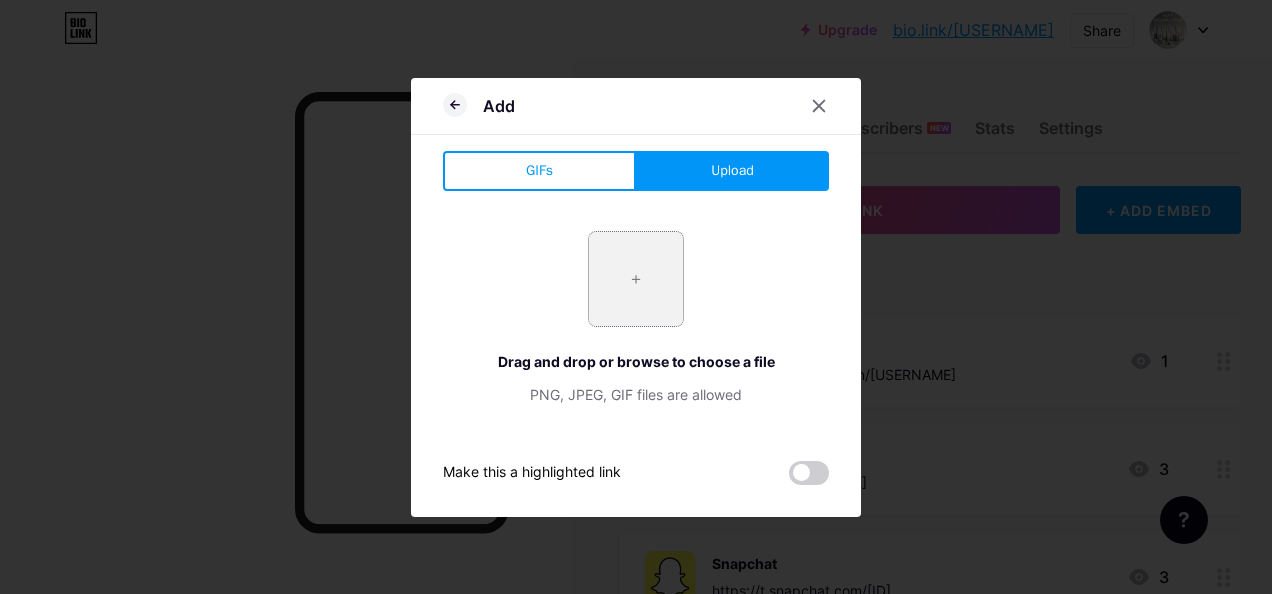 click at bounding box center (636, 279) 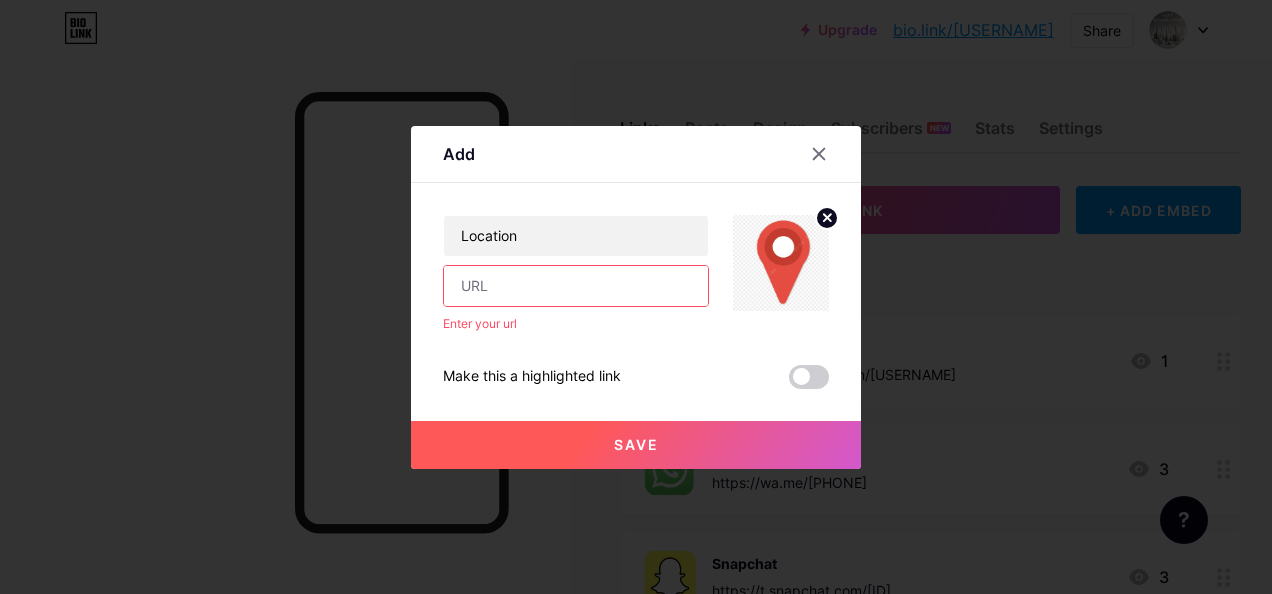 drag, startPoint x: 610, startPoint y: 370, endPoint x: 450, endPoint y: 377, distance: 160.15305 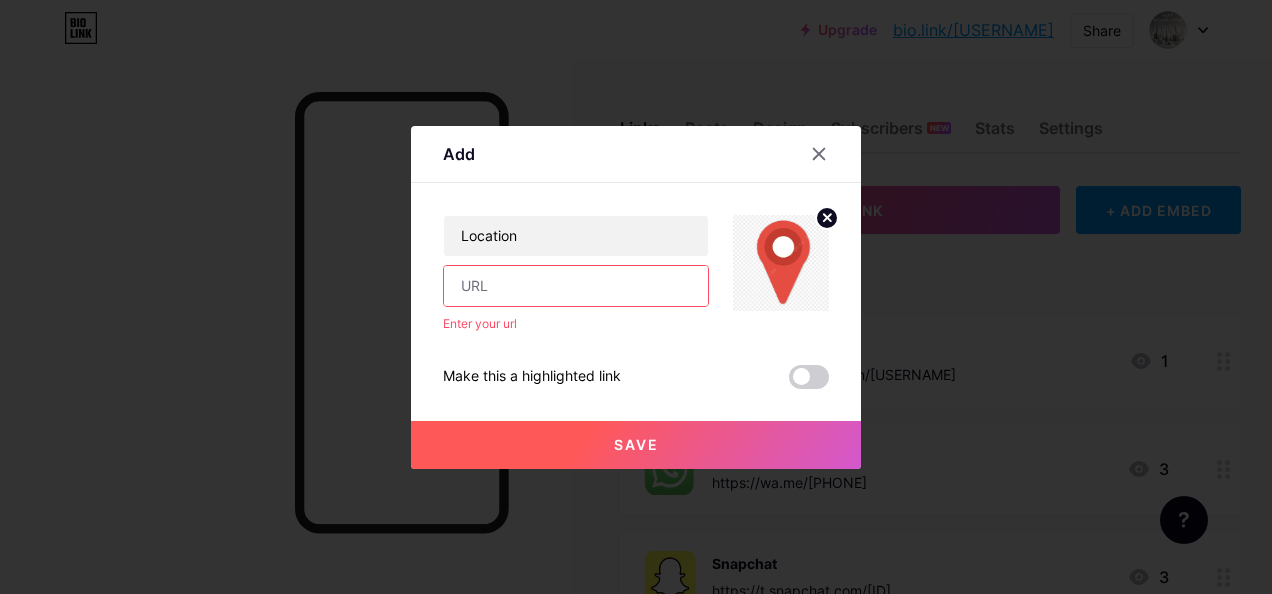 click on "Make this a highlighted link" at bounding box center (532, 377) 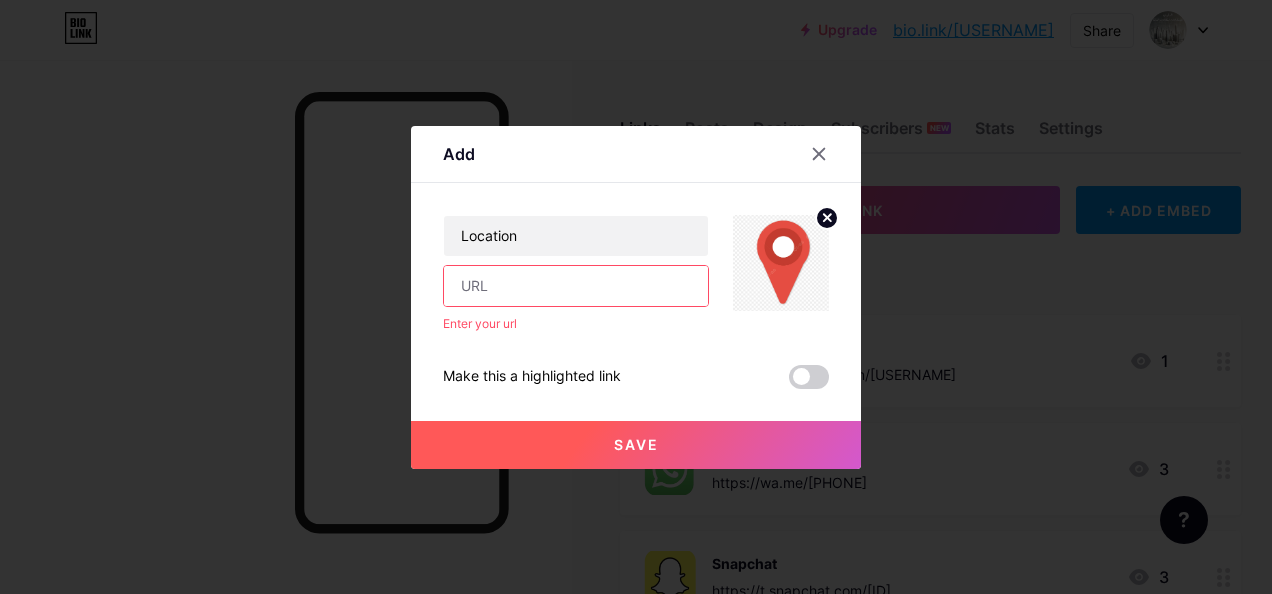 drag, startPoint x: 432, startPoint y: 370, endPoint x: 595, endPoint y: 382, distance: 163.44112 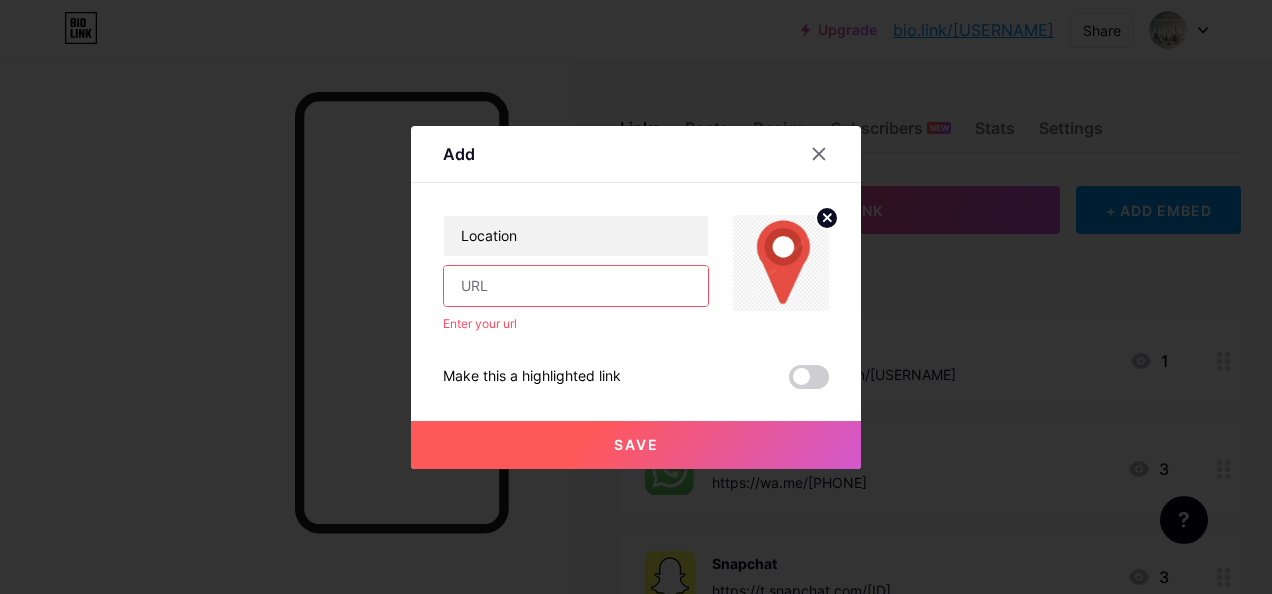 click on "Add           Content
YouTube
Play YouTube video without leaving your page.
ADD
Vimeo
Play Vimeo video without leaving your page.
ADD
Tiktok
Grow your TikTok following
ADD
Tweet
Embed a tweet.
ADD
Reddit
Showcase your Reddit profile
ADD
Spotify
Embed Spotify to play the preview of a track.
ADD
Twitch
Play Twitch video without leaving your page.
ADD
SoundCloud" at bounding box center [636, 297] 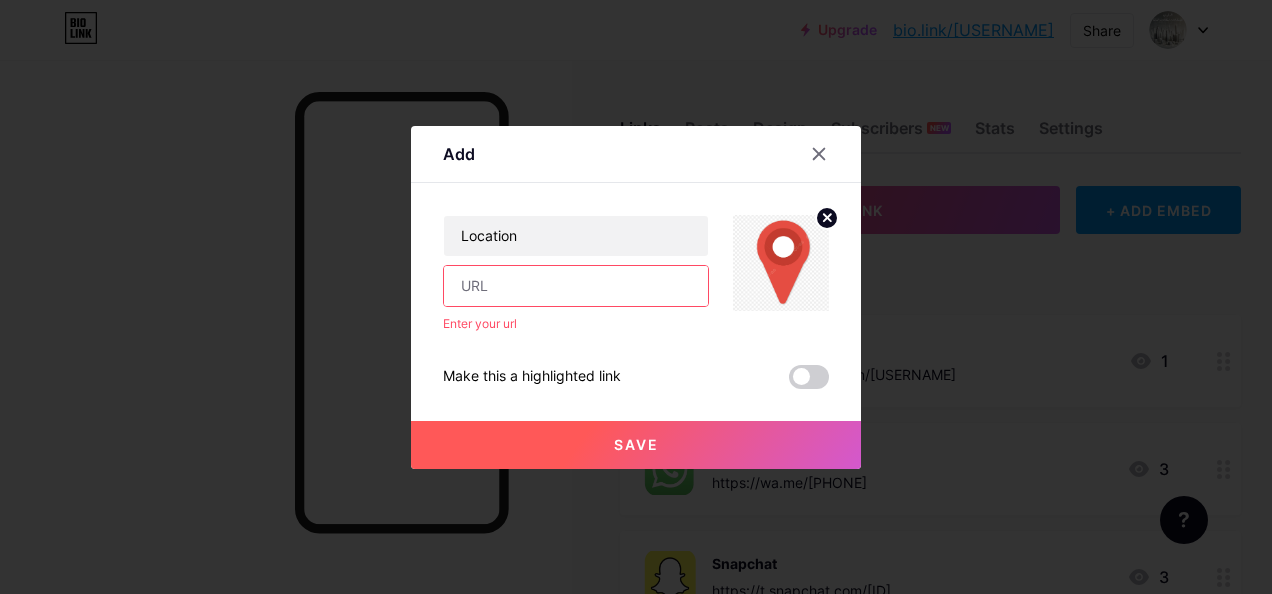 copy on "Make this a highlighted link" 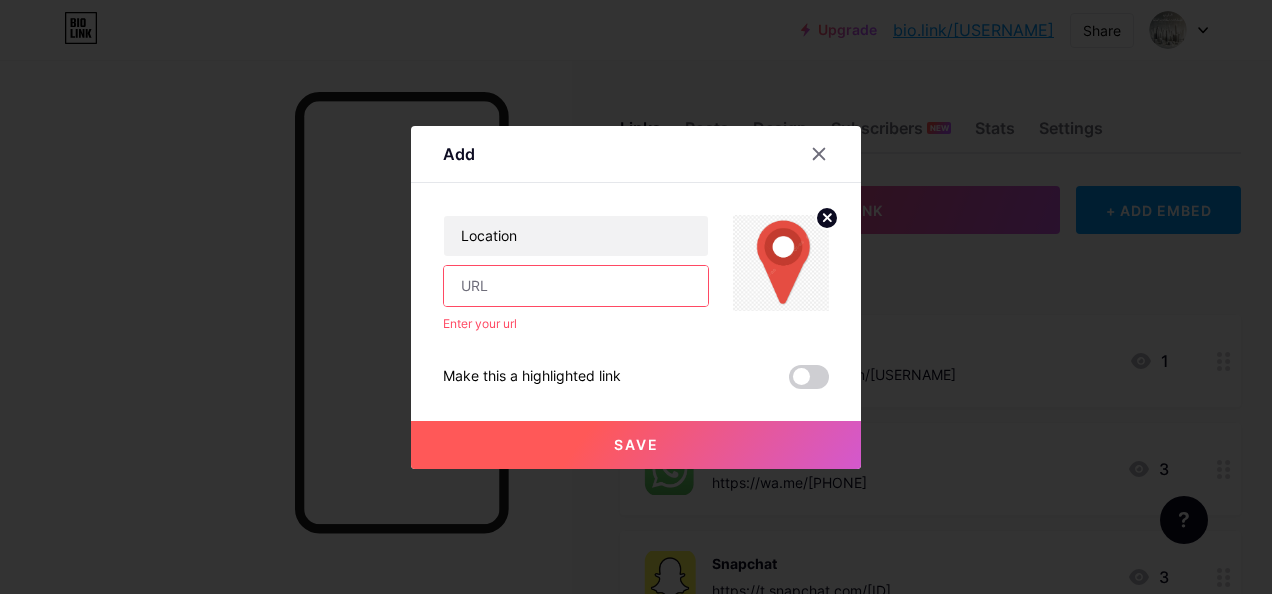 click at bounding box center (576, 286) 